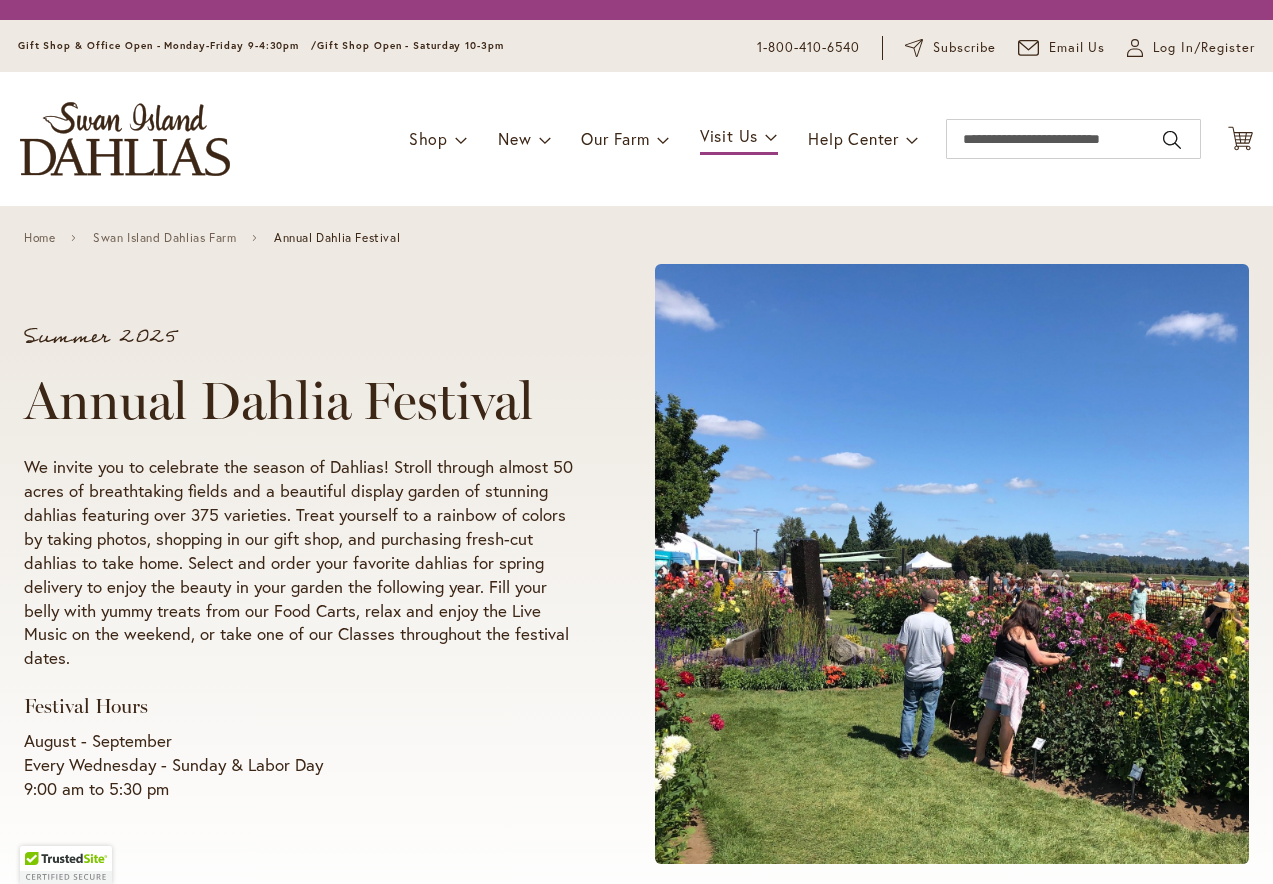 scroll, scrollTop: 0, scrollLeft: 0, axis: both 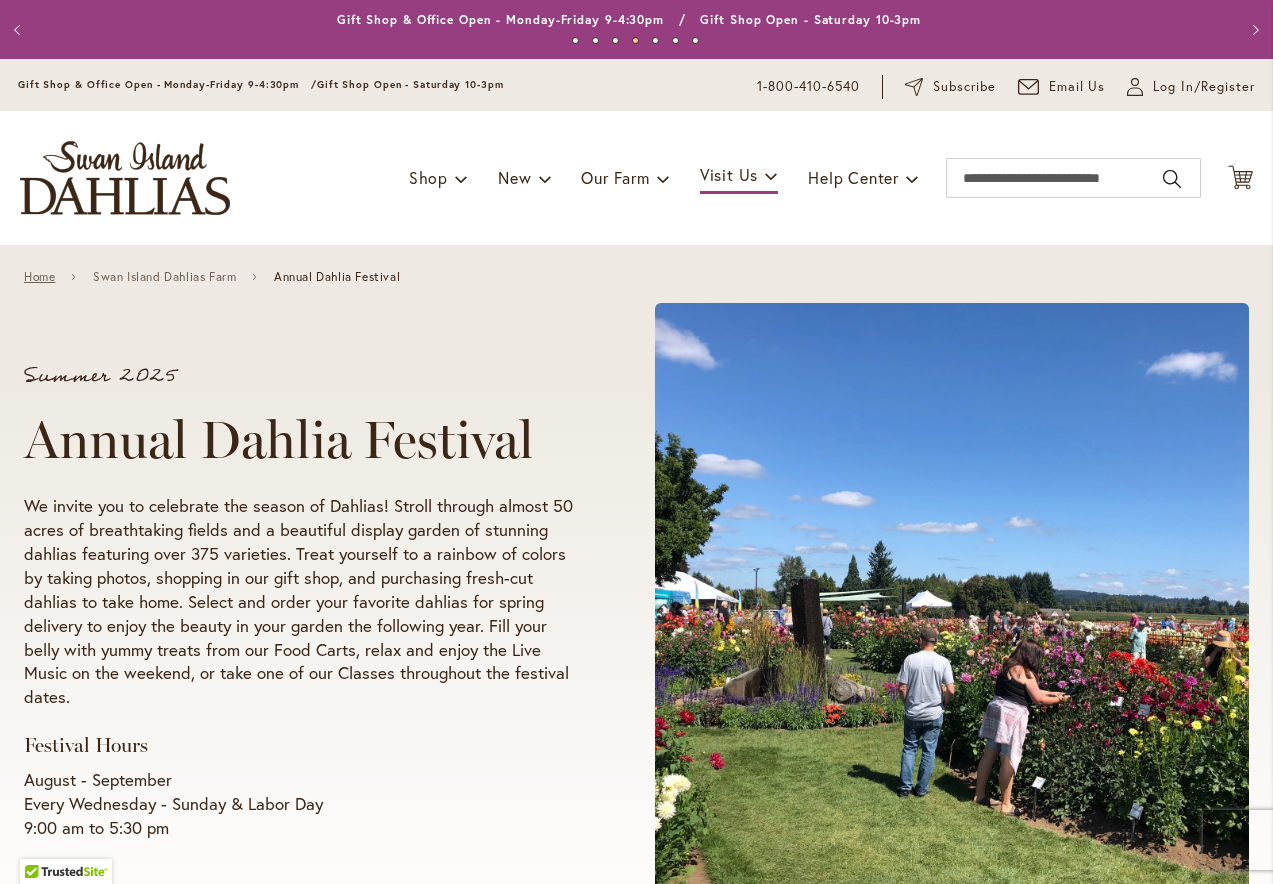 click on "Home" at bounding box center [39, 277] 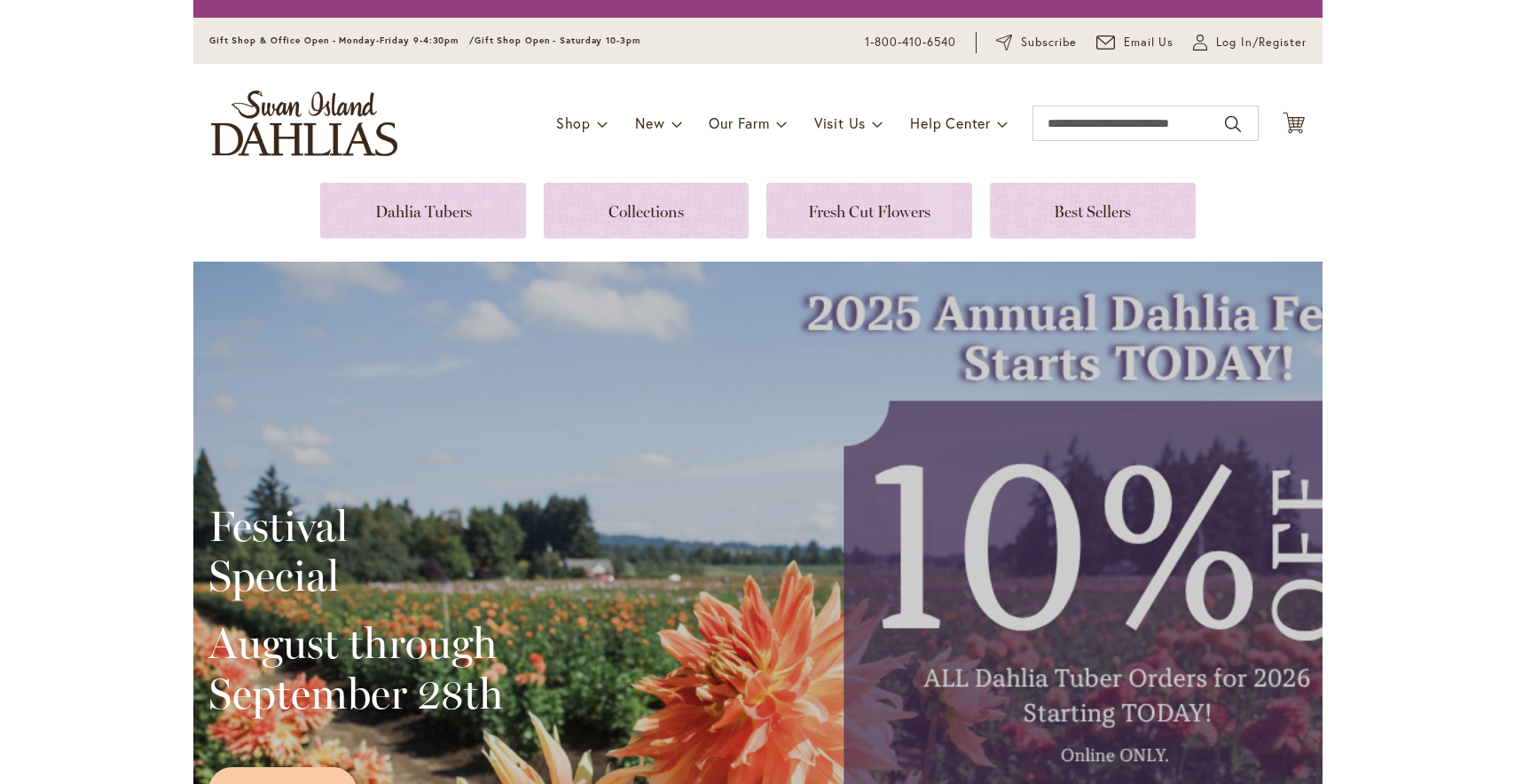 scroll, scrollTop: 0, scrollLeft: 0, axis: both 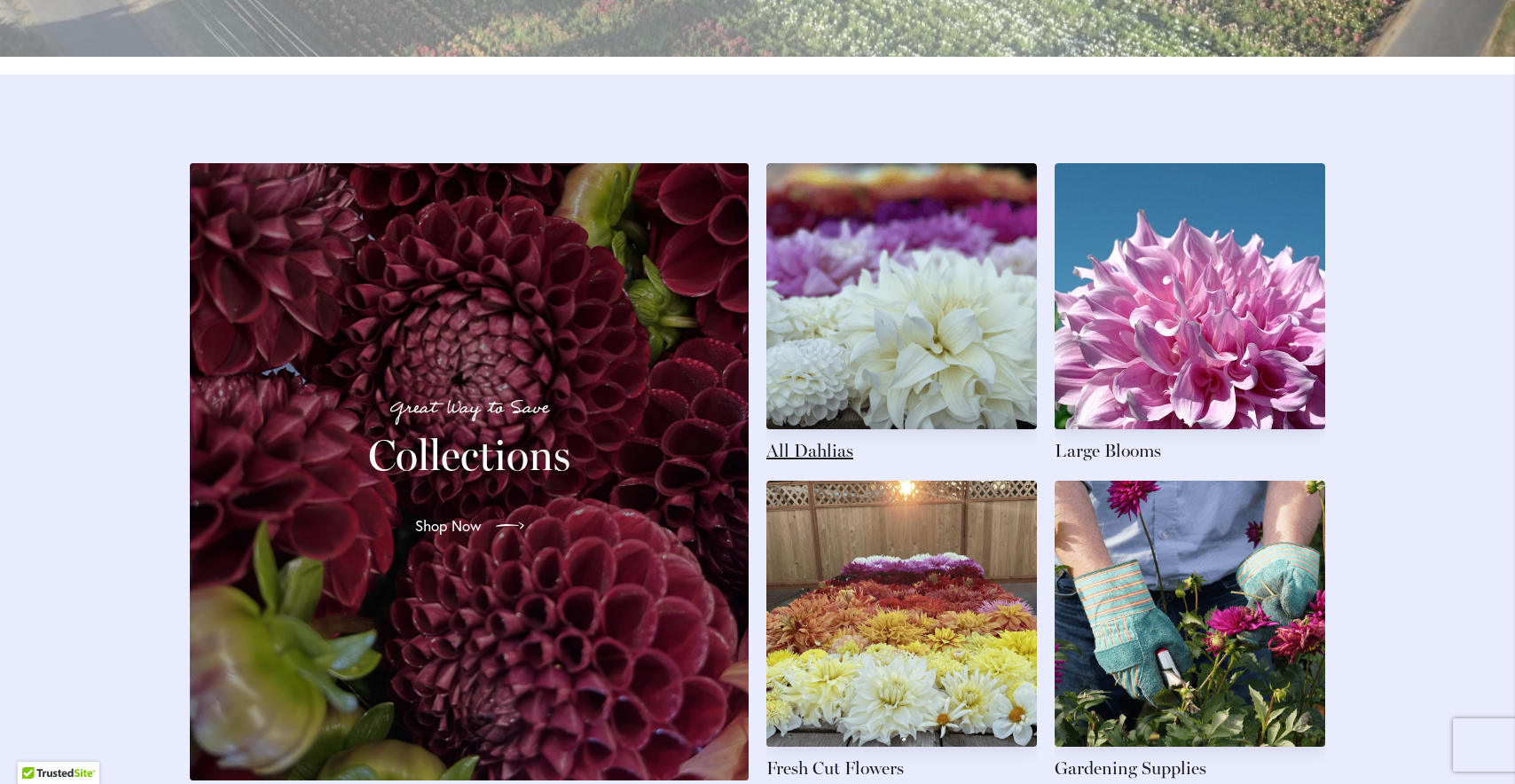 click at bounding box center (901, 313) 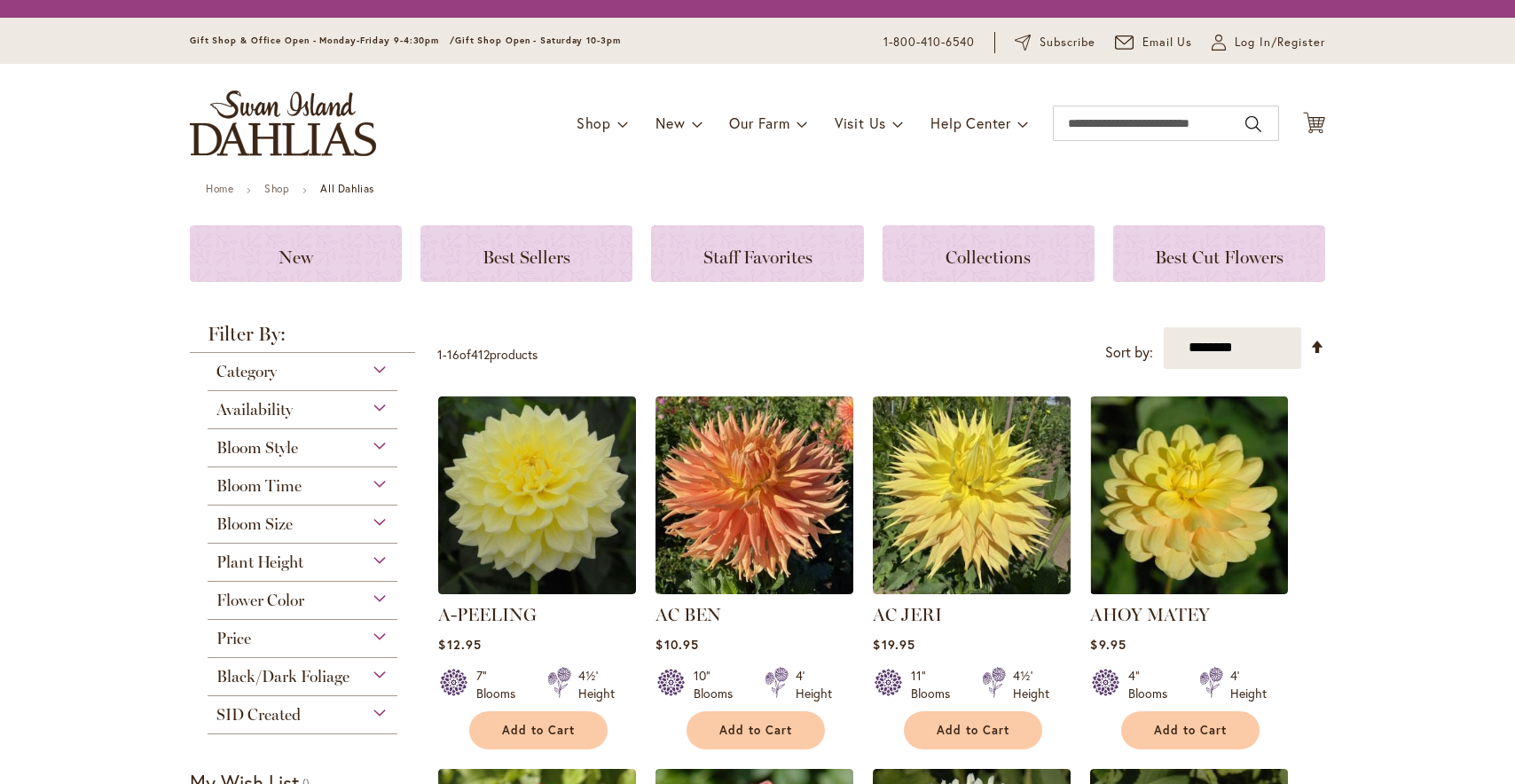 scroll, scrollTop: 0, scrollLeft: 0, axis: both 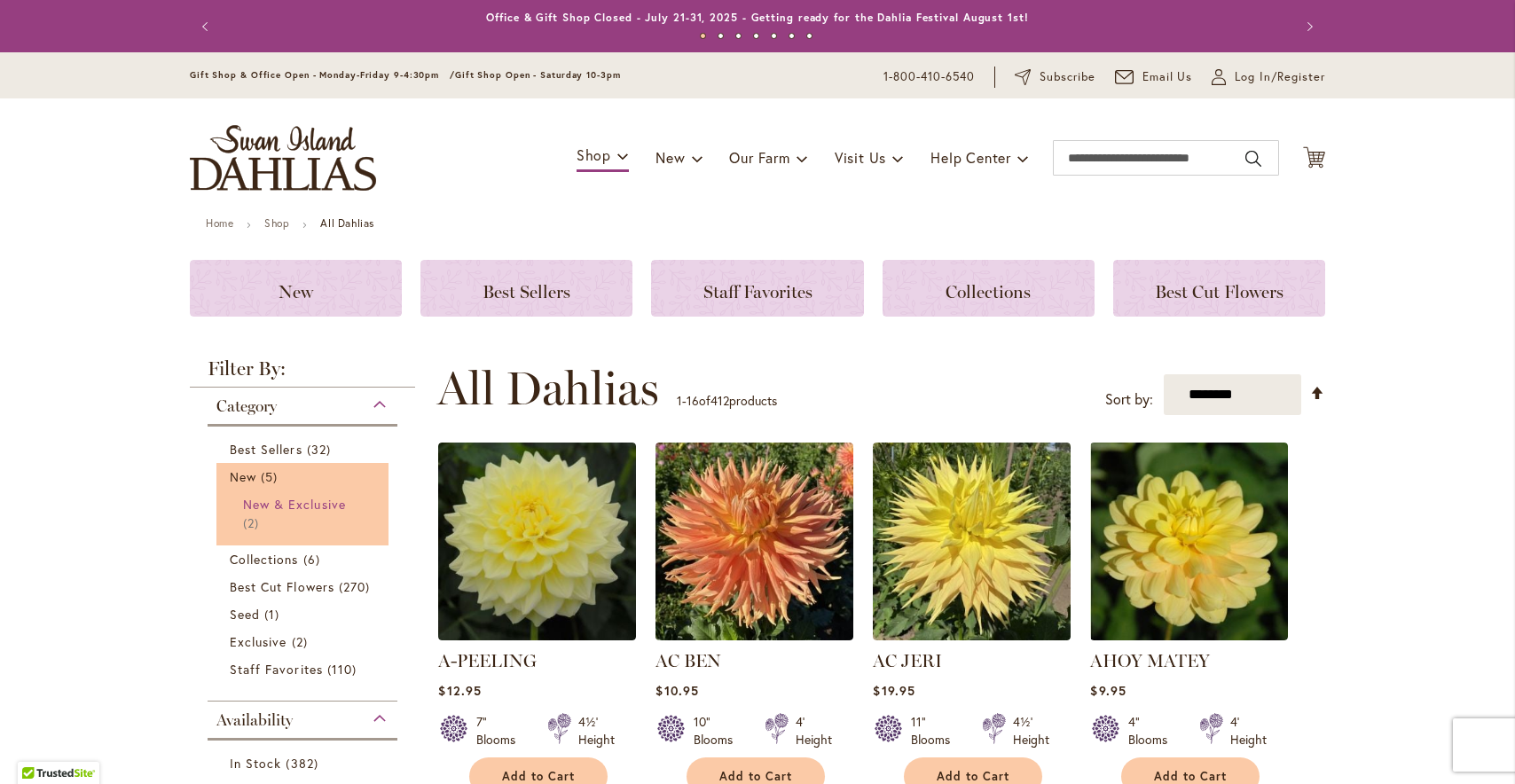 click on "New & Exclusive" at bounding box center (294, 504) 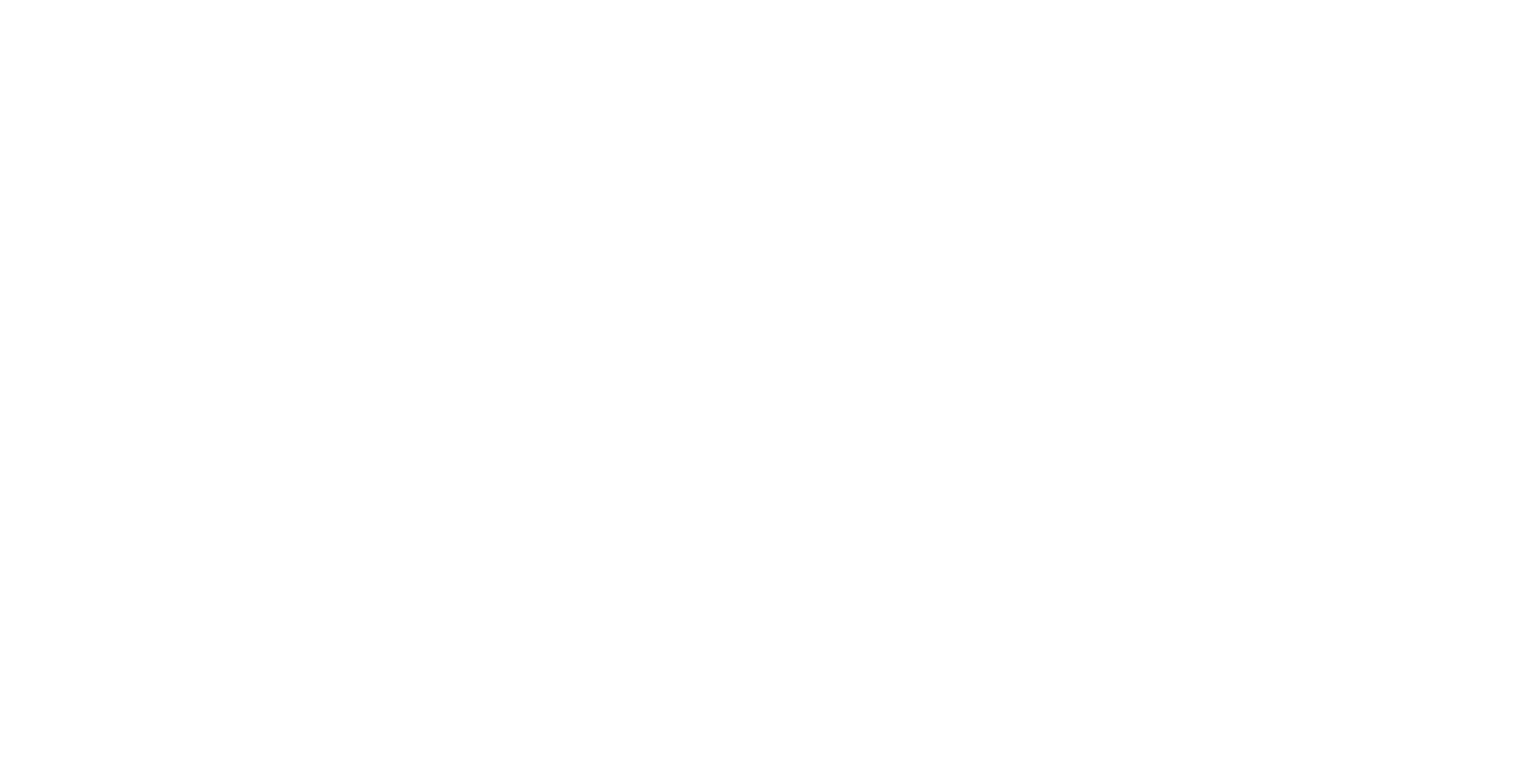 scroll, scrollTop: 0, scrollLeft: 0, axis: both 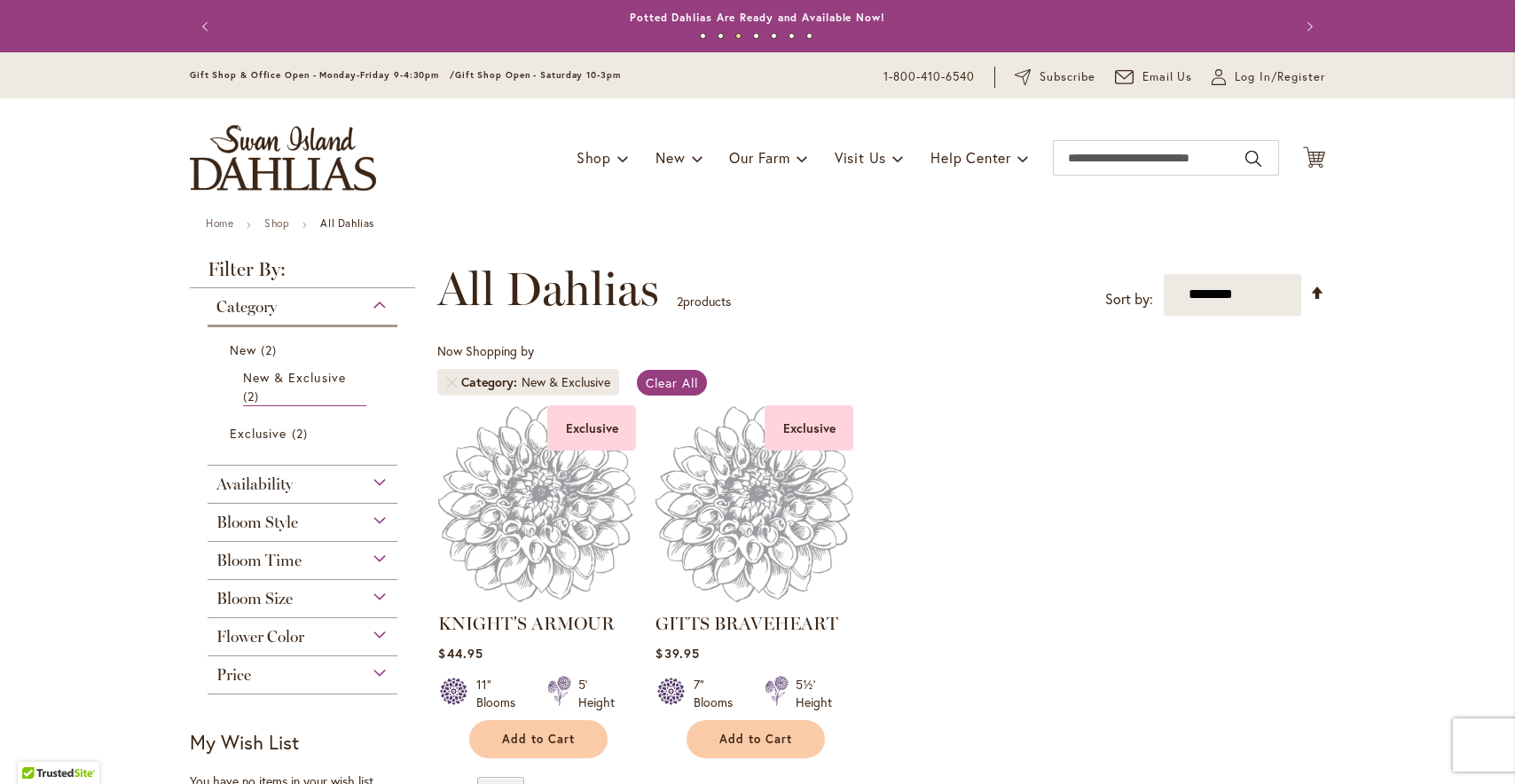 click on "Category" at bounding box center [247, 307] 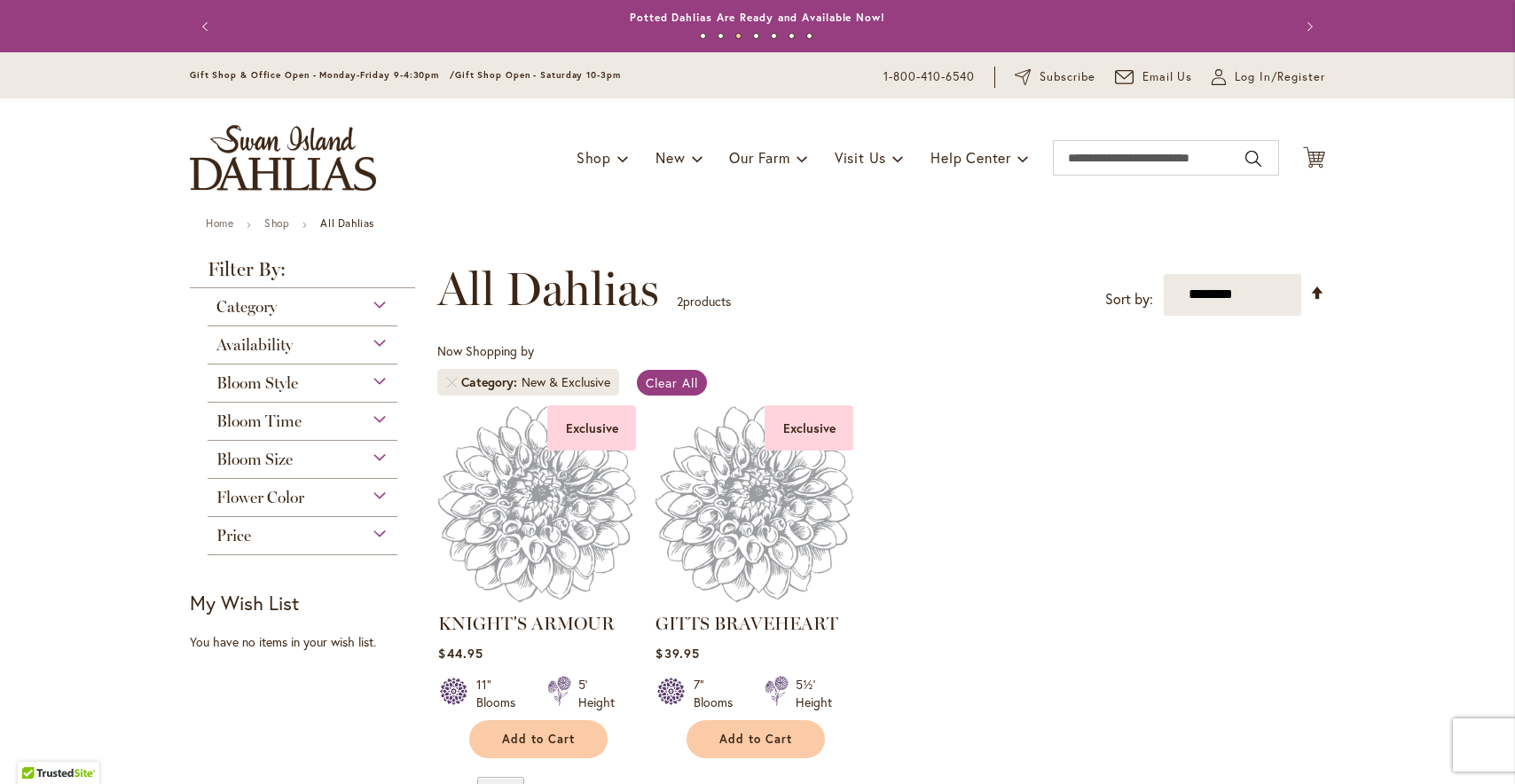 click on "Bloom Size" at bounding box center [302, 455] 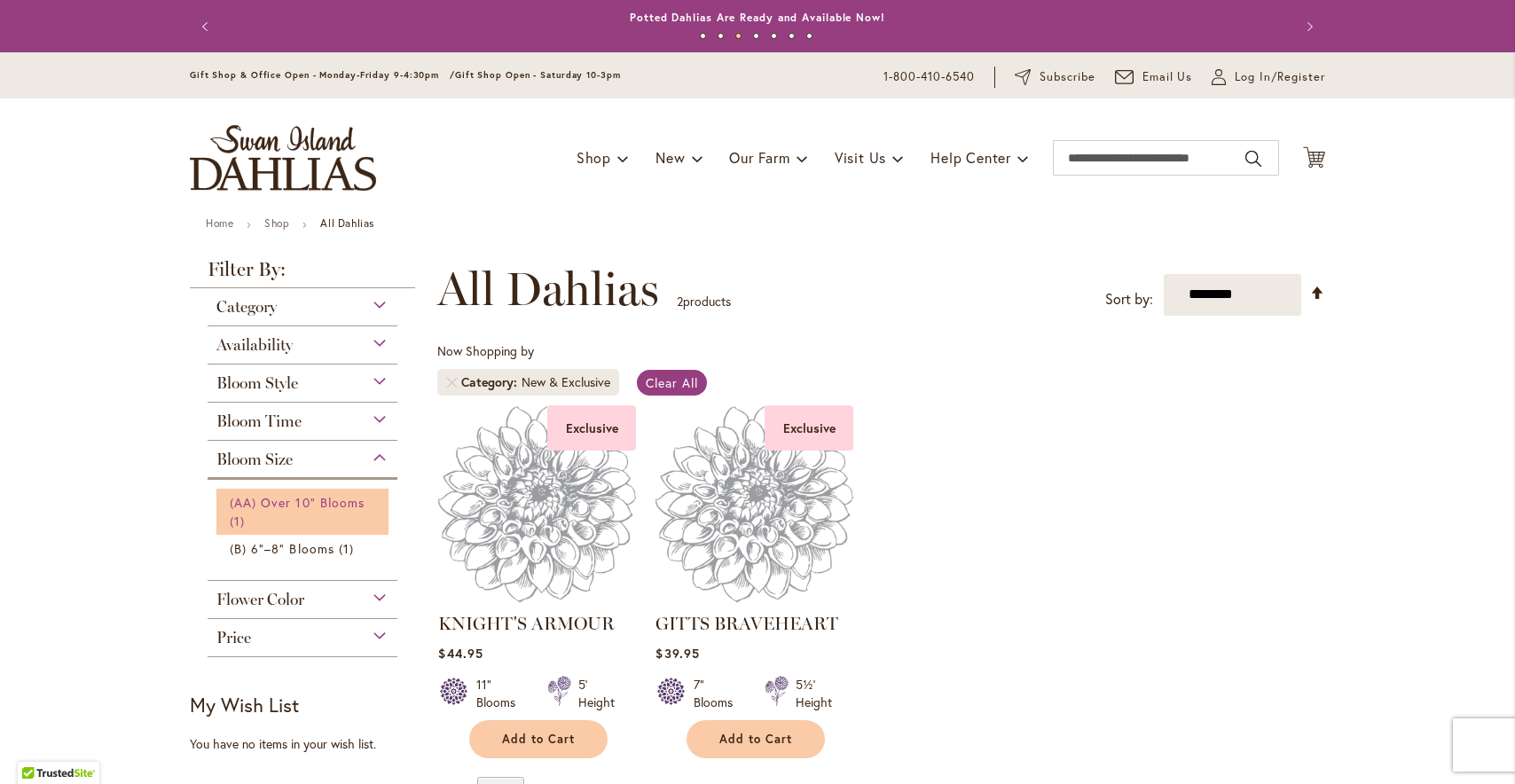 click on "(AA) Over 10" Blooms" at bounding box center [297, 502] 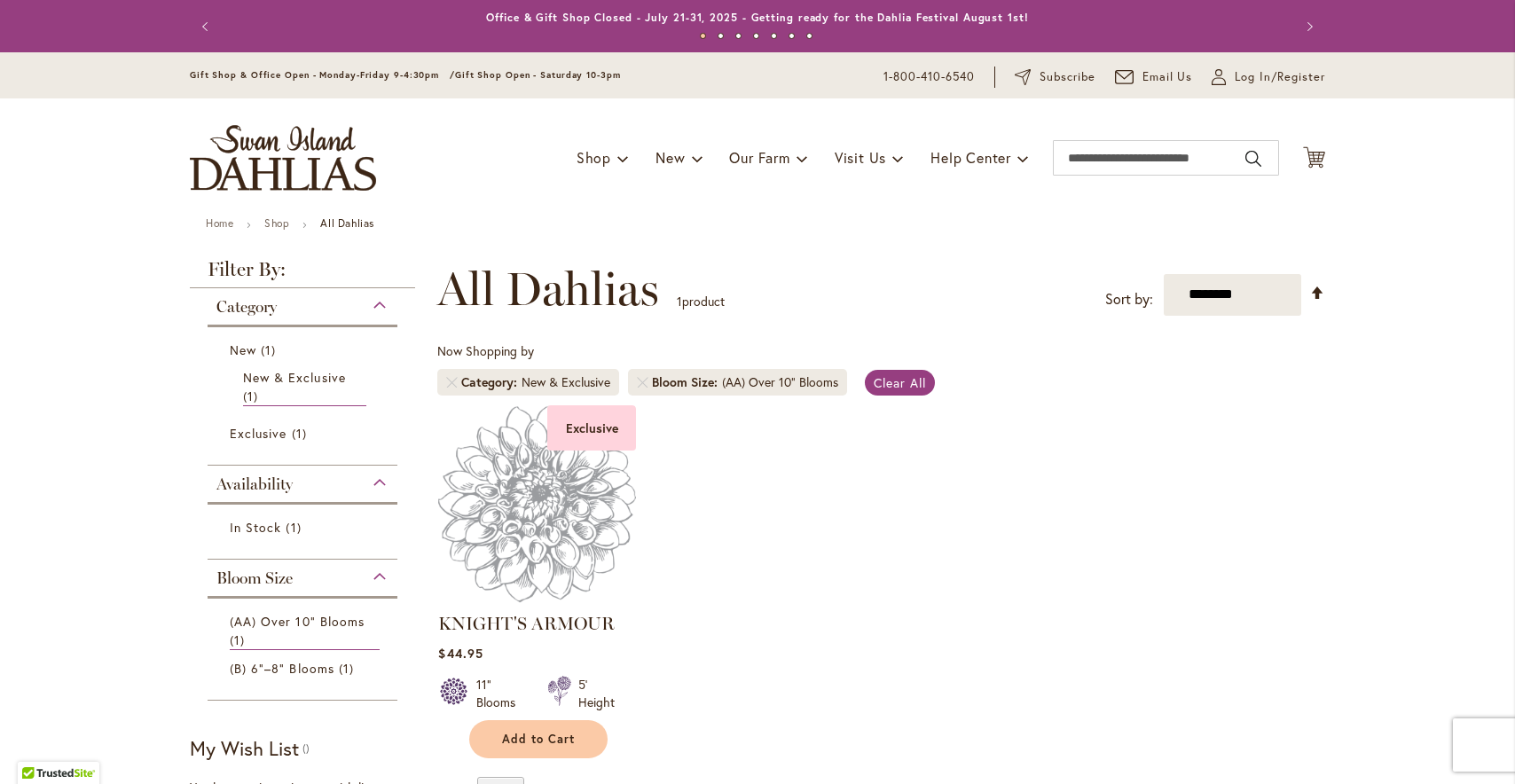 scroll, scrollTop: 0, scrollLeft: 0, axis: both 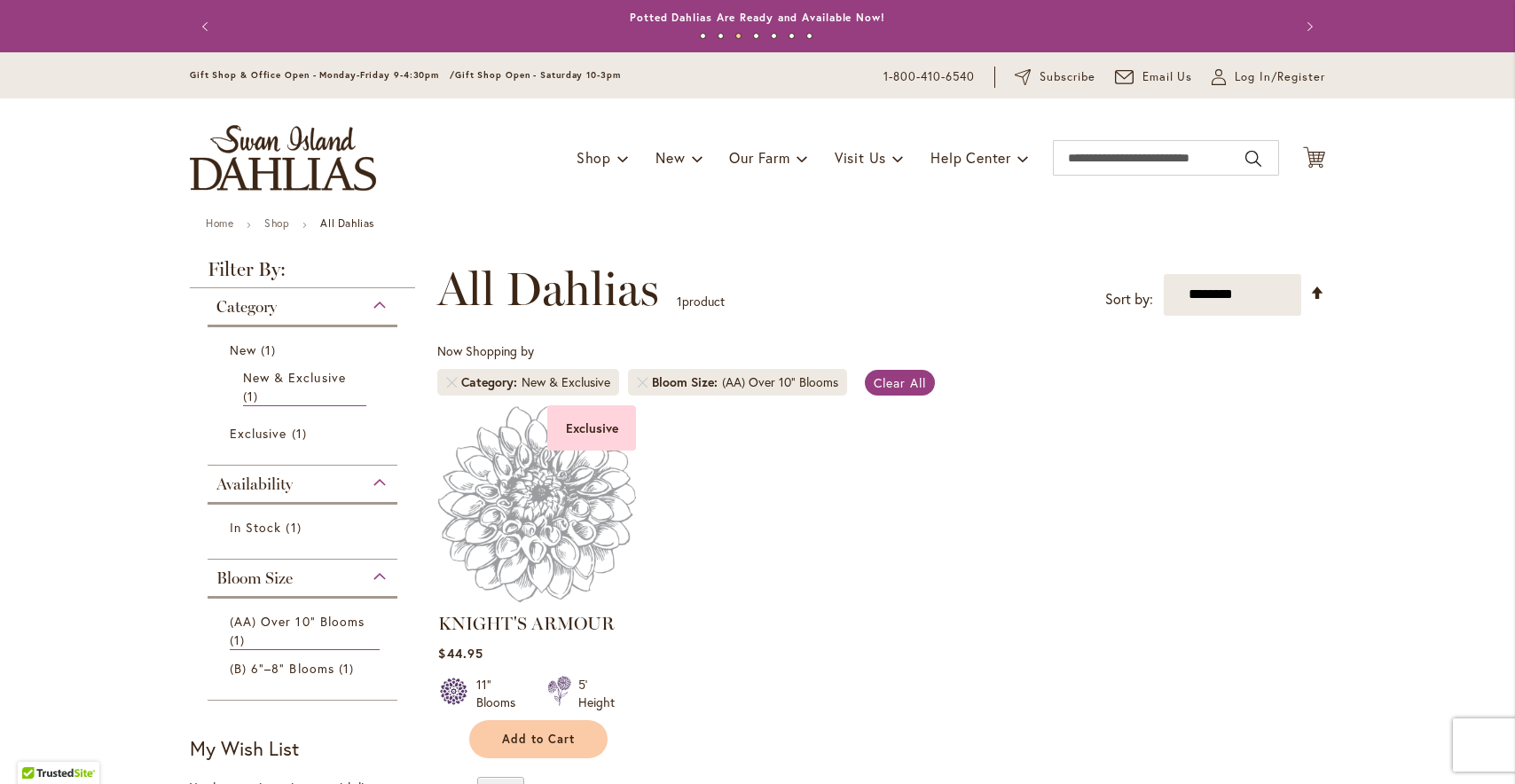 click on "New
1
item
New & Exclusive
1
item
Exclusive
1
item" at bounding box center [302, 390] 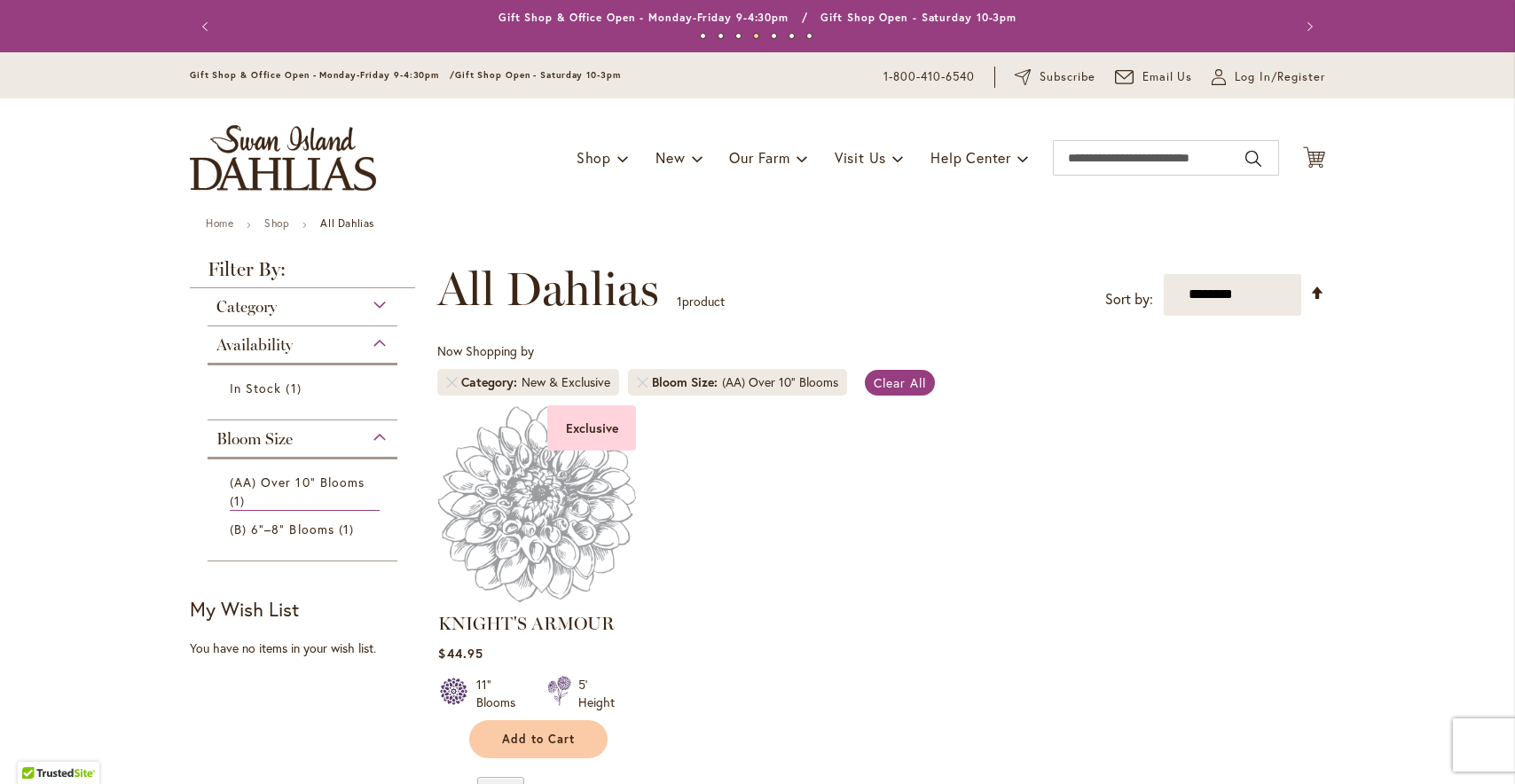 click on "Category" at bounding box center [302, 302] 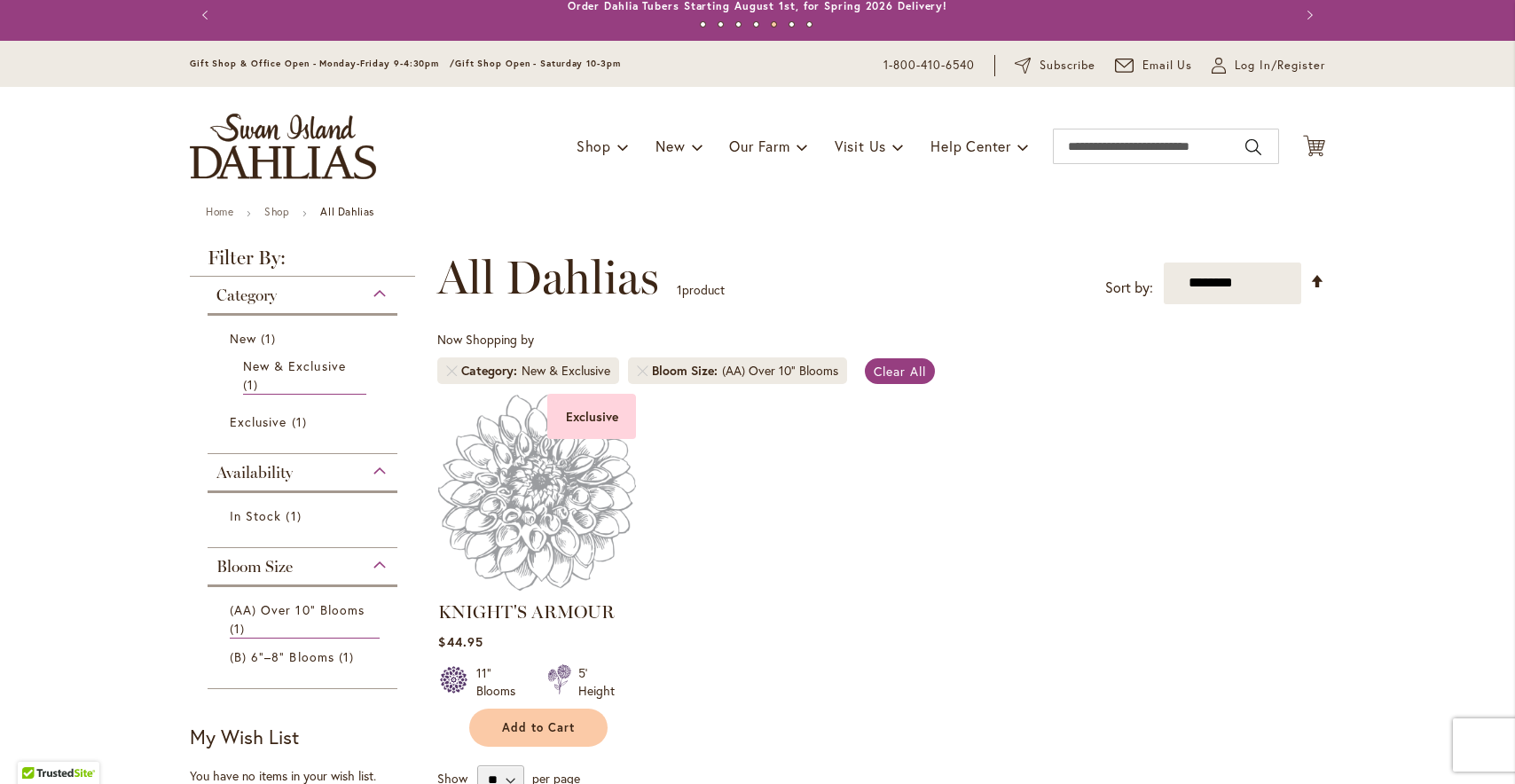 scroll, scrollTop: 0, scrollLeft: 0, axis: both 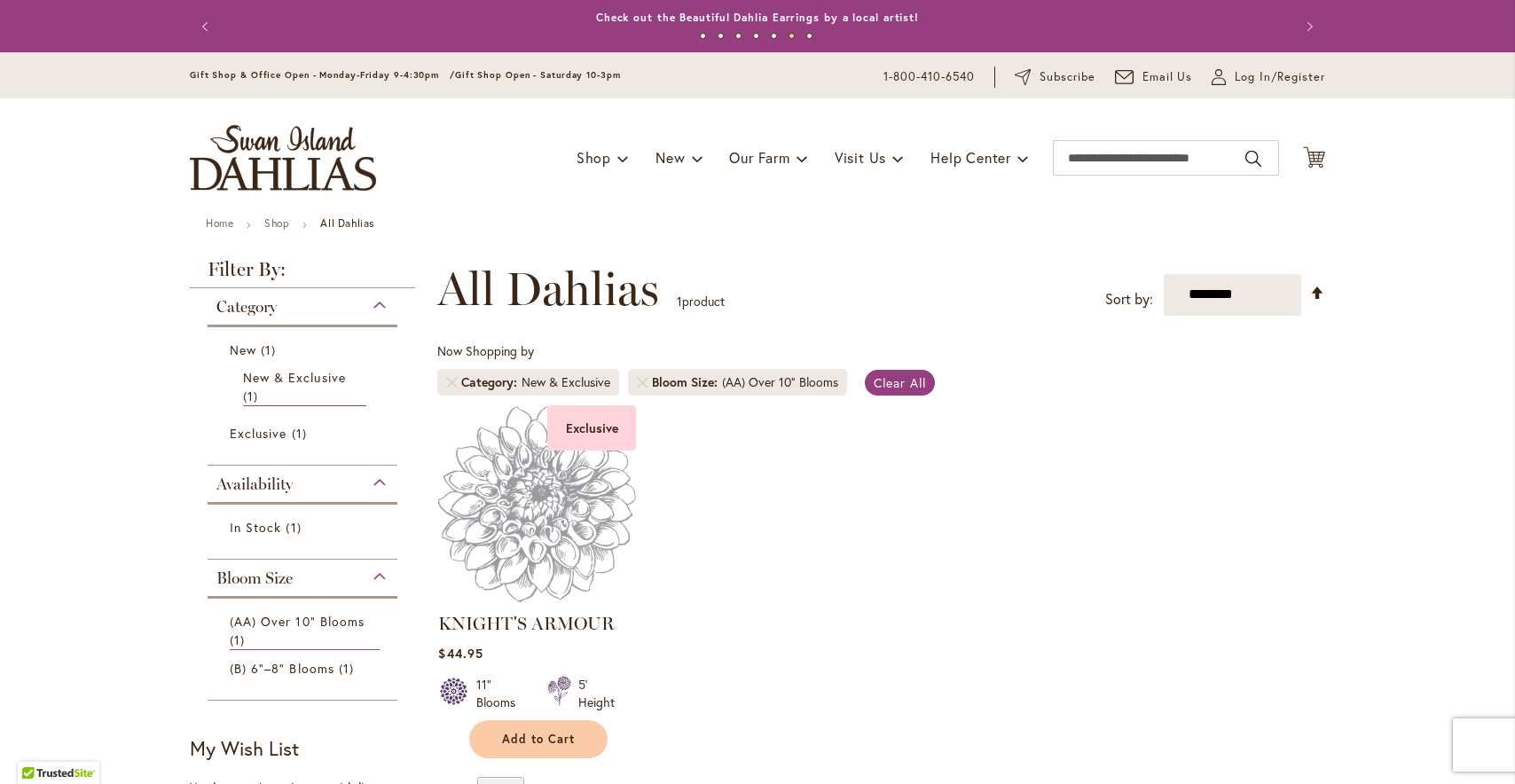 click on "All Dahlias" at bounding box center (347, 223) 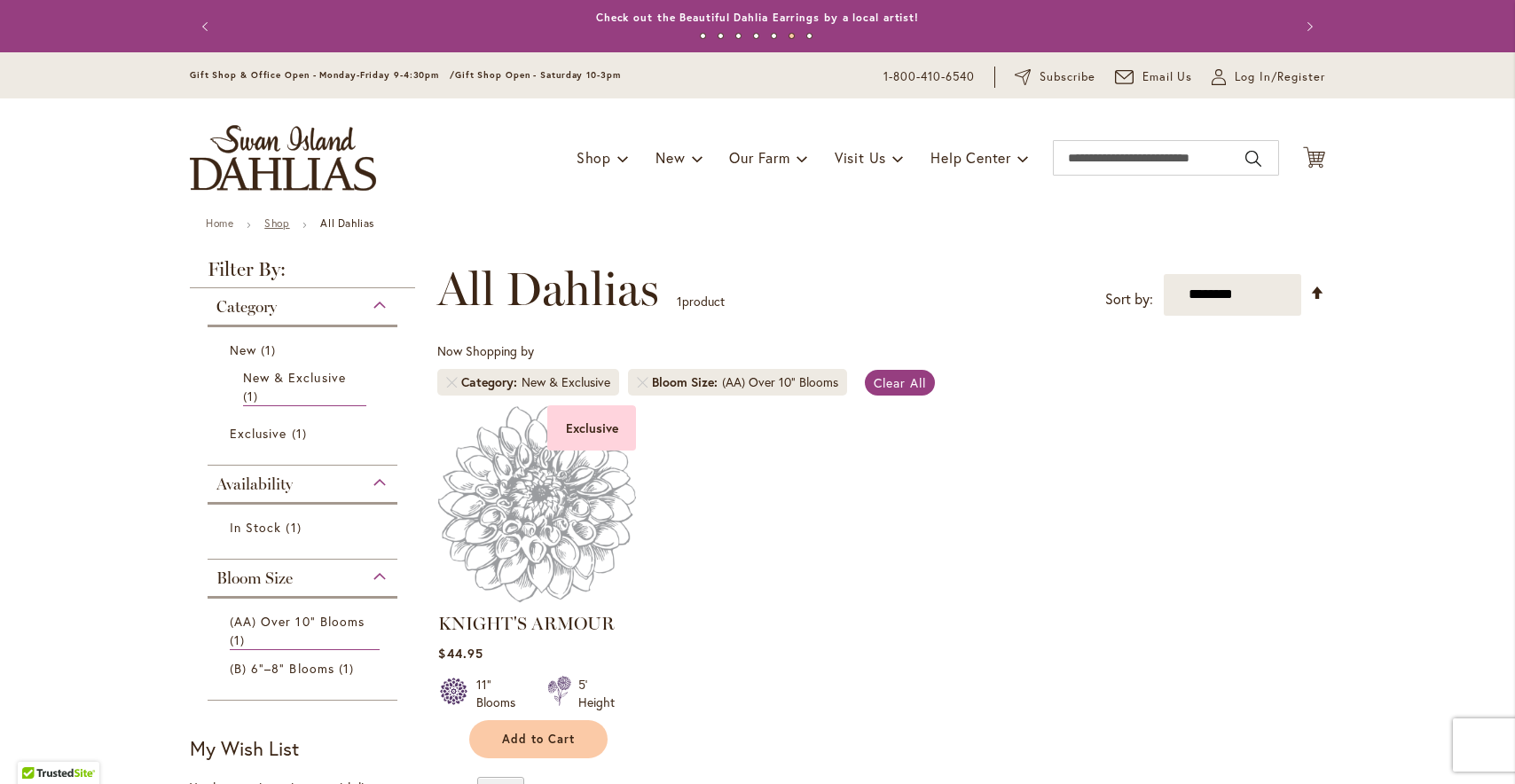 click on "Shop" at bounding box center [277, 223] 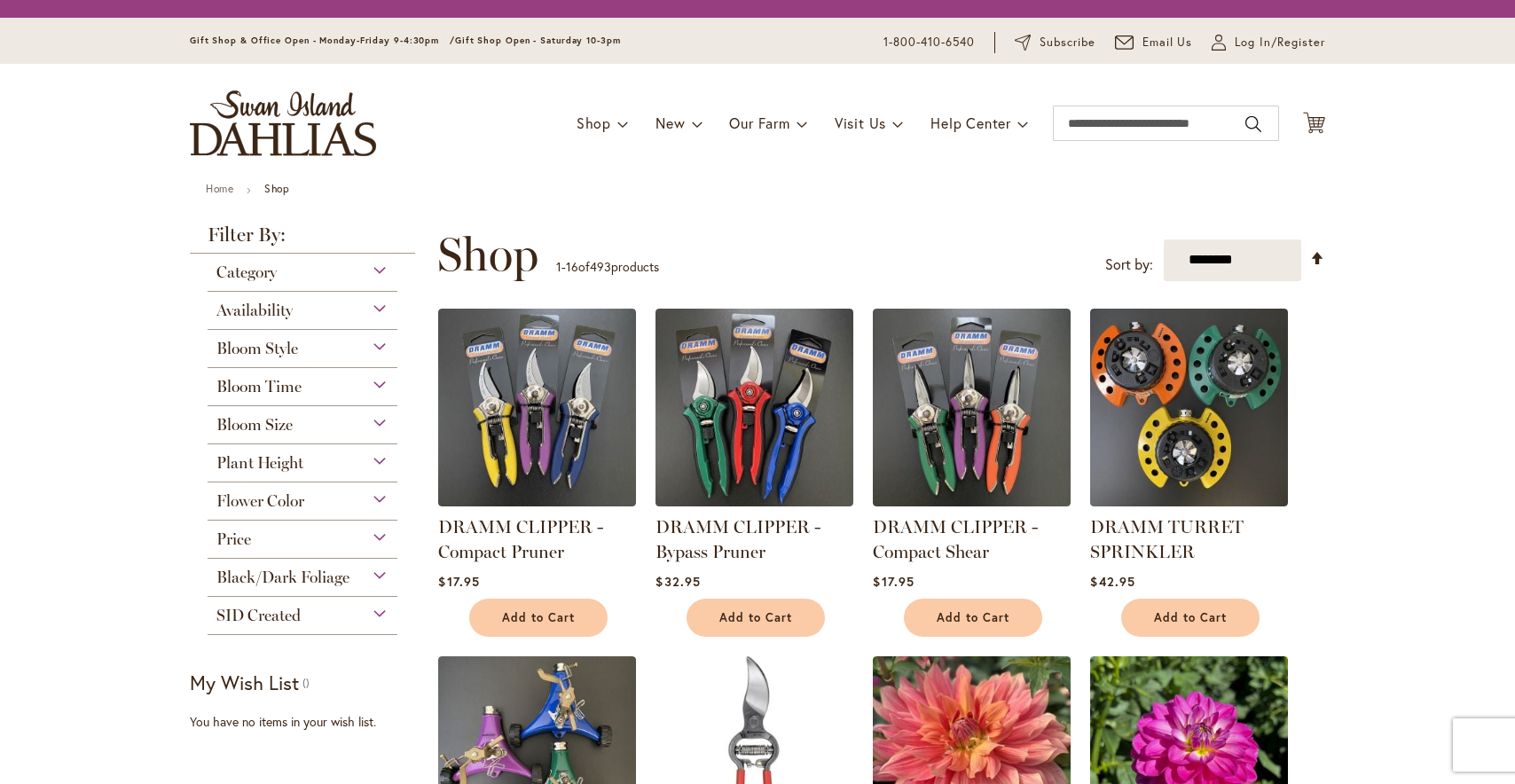 scroll, scrollTop: 0, scrollLeft: 0, axis: both 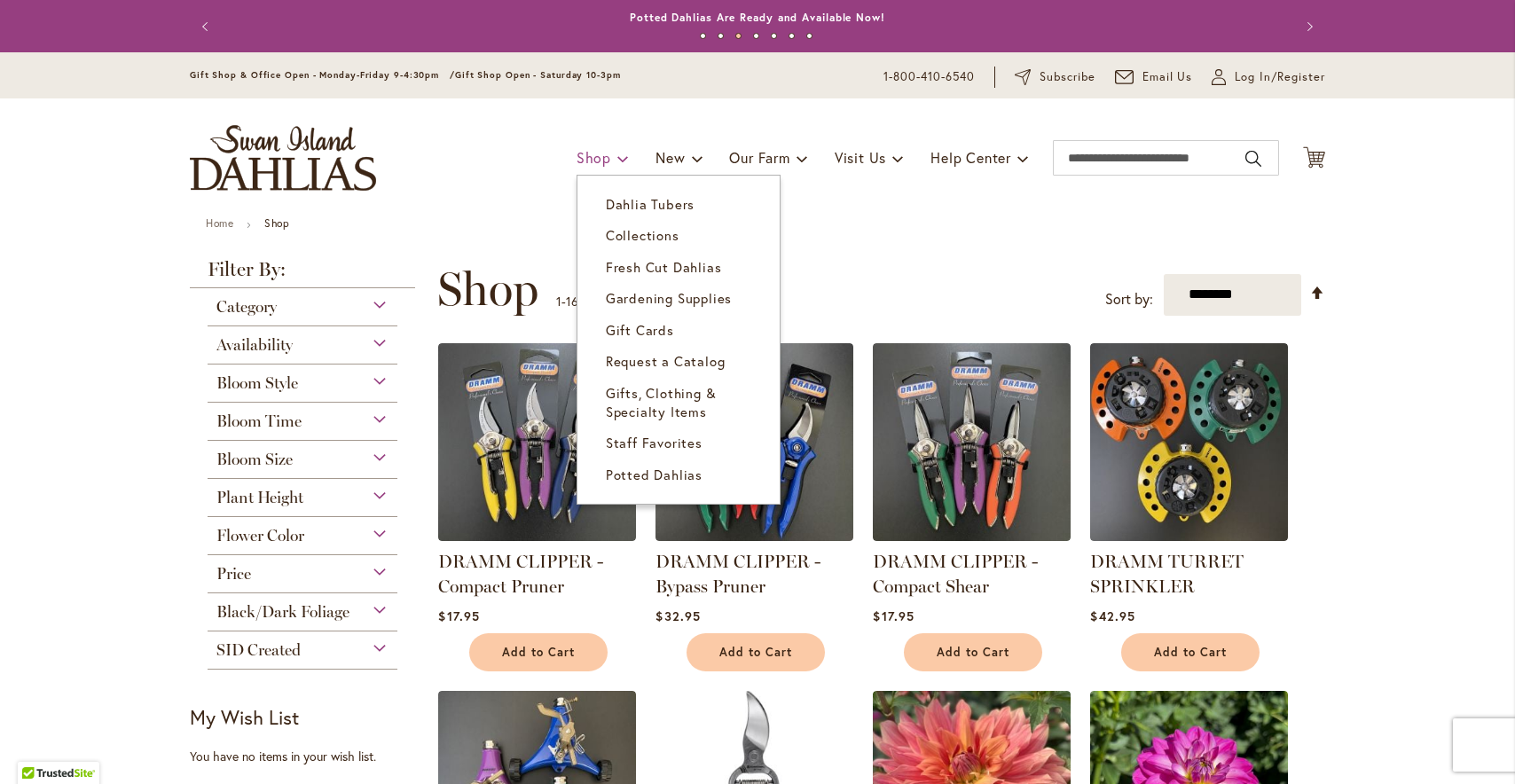 click on "Shop" at bounding box center (593, 157) 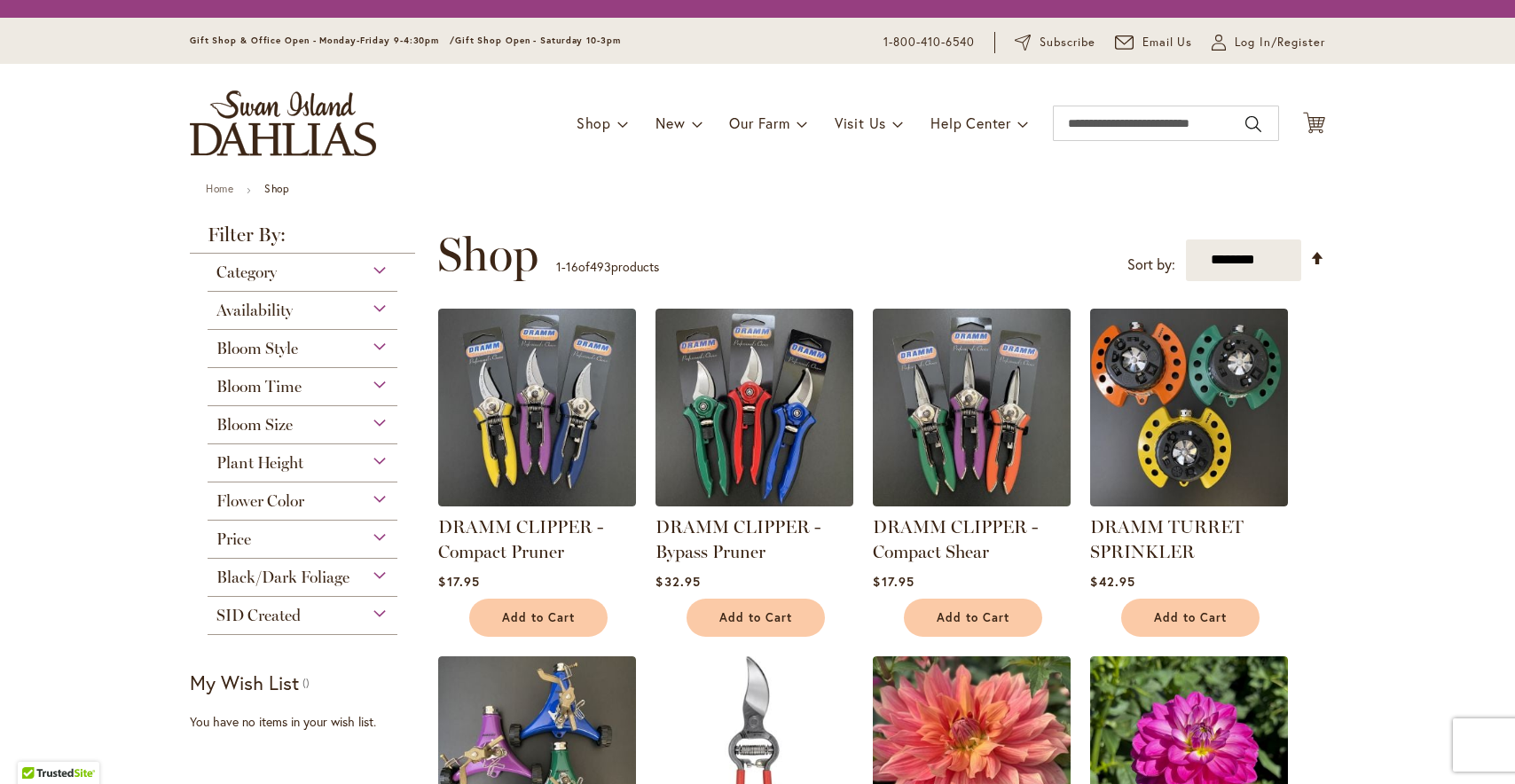 click on "Home
Shop
Close
Close
Filter by:
Filter By:
Category
All Dahlias
412
items
5" at bounding box center [758, 1184] 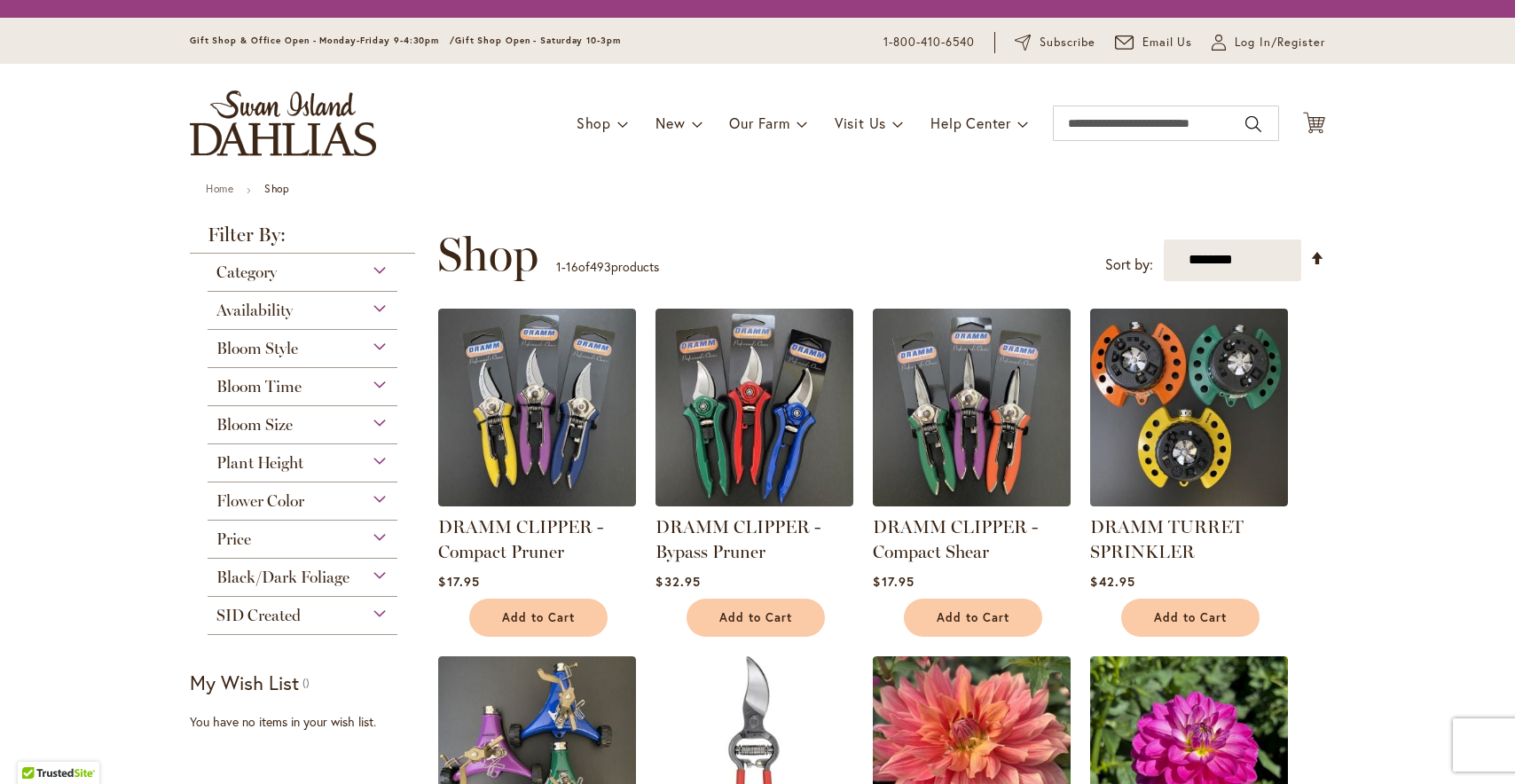 scroll, scrollTop: 0, scrollLeft: 0, axis: both 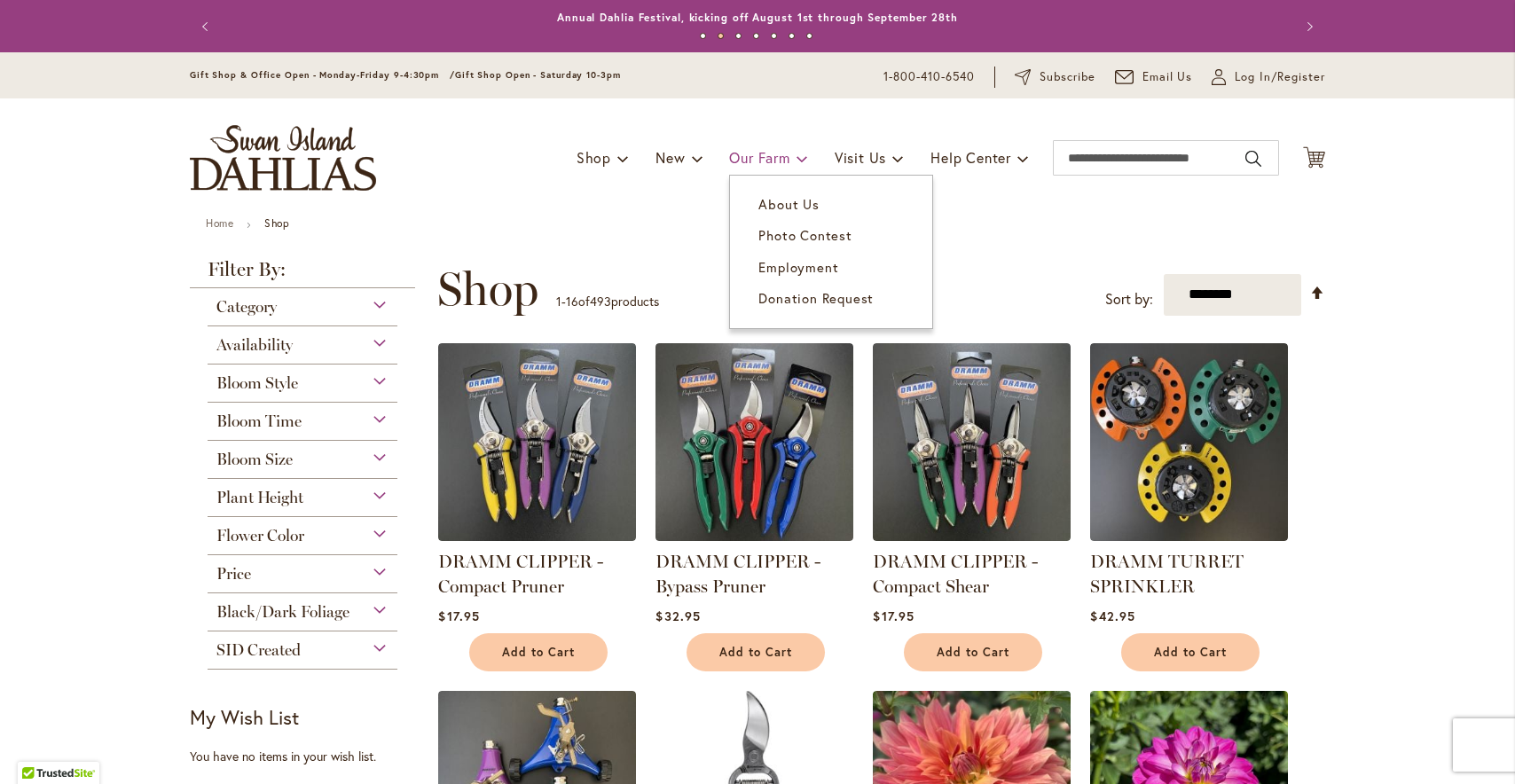 click on "Our Farm" at bounding box center (759, 157) 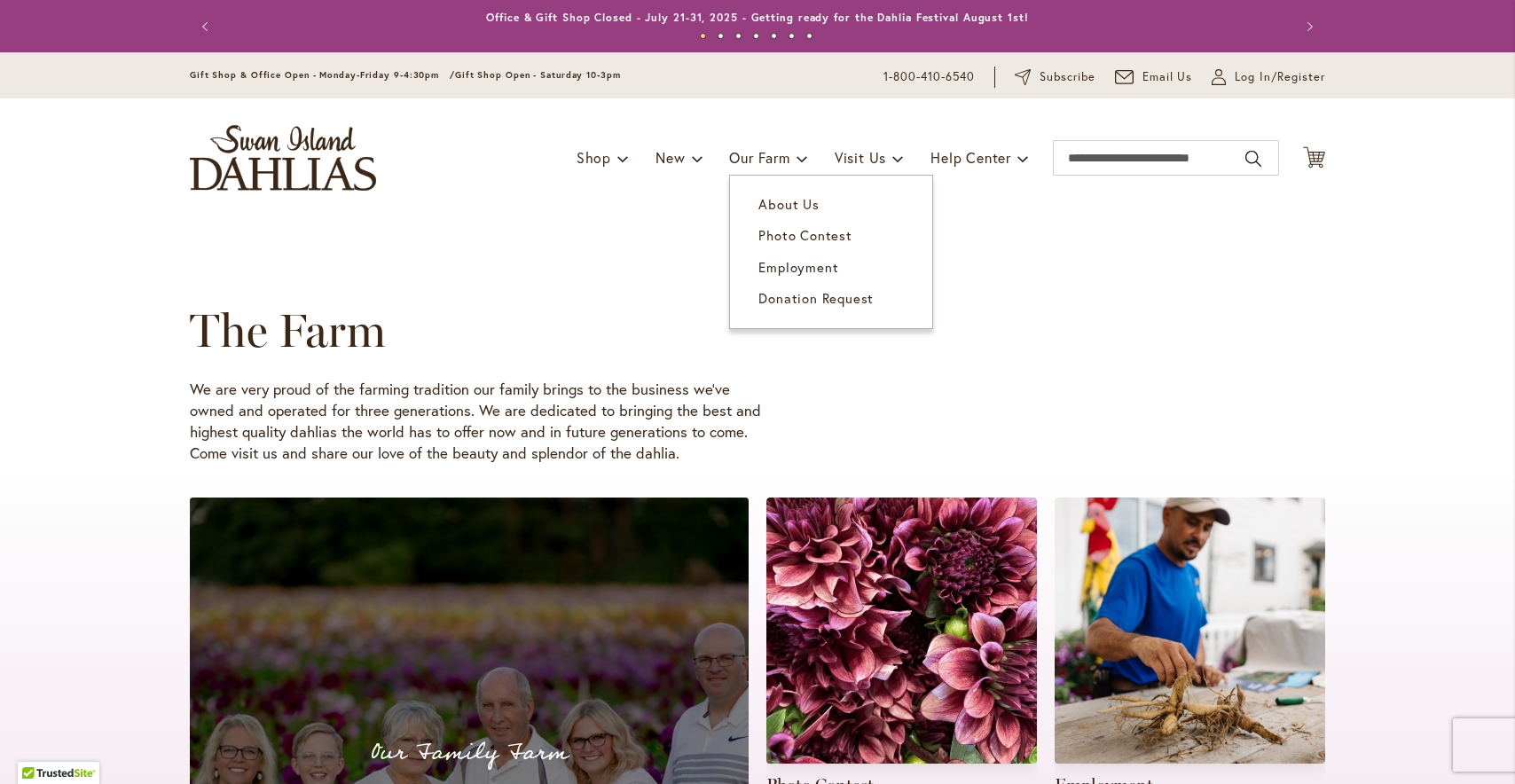 scroll, scrollTop: 0, scrollLeft: 0, axis: both 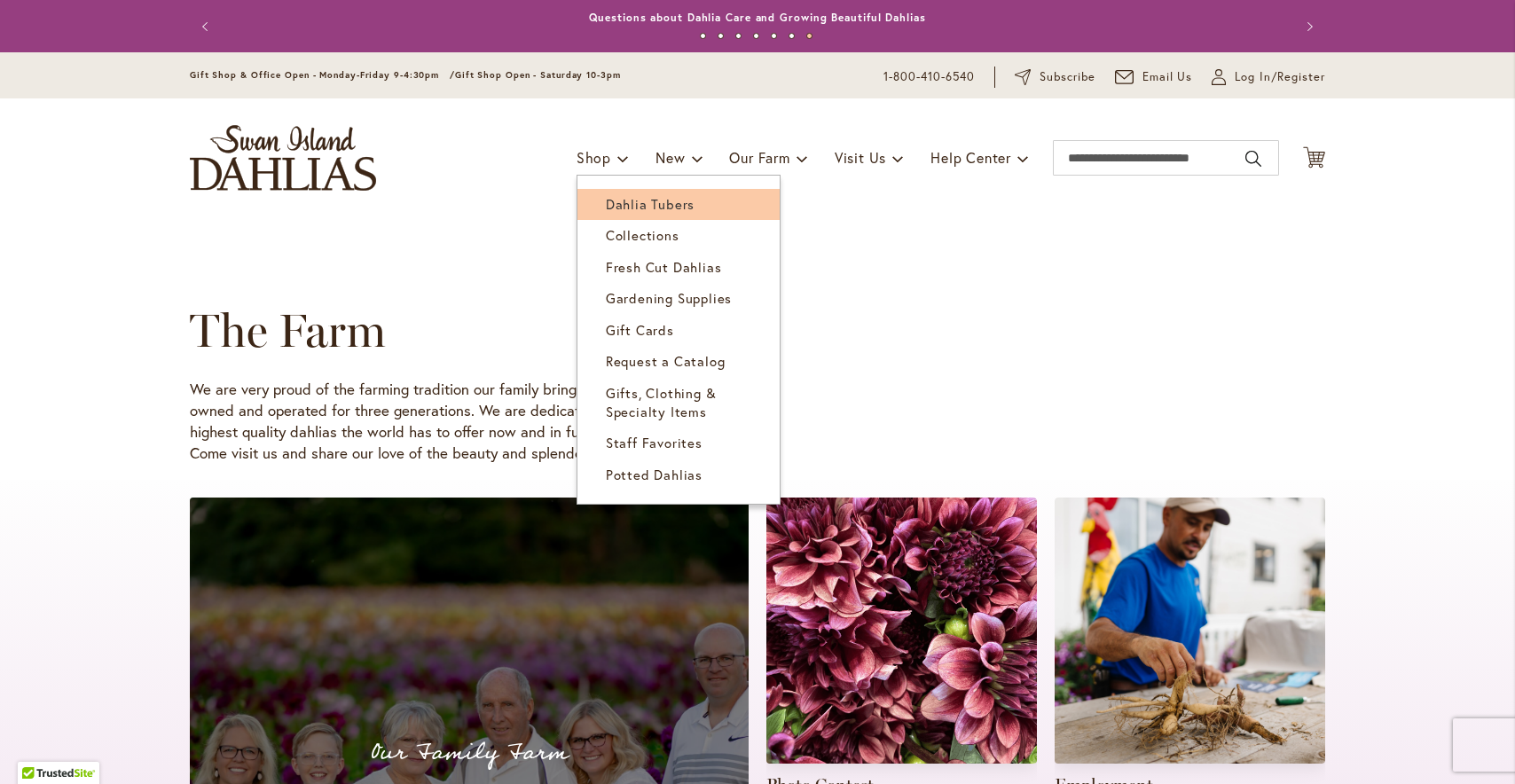 click on "Dahlia Tubers" at bounding box center (650, 204) 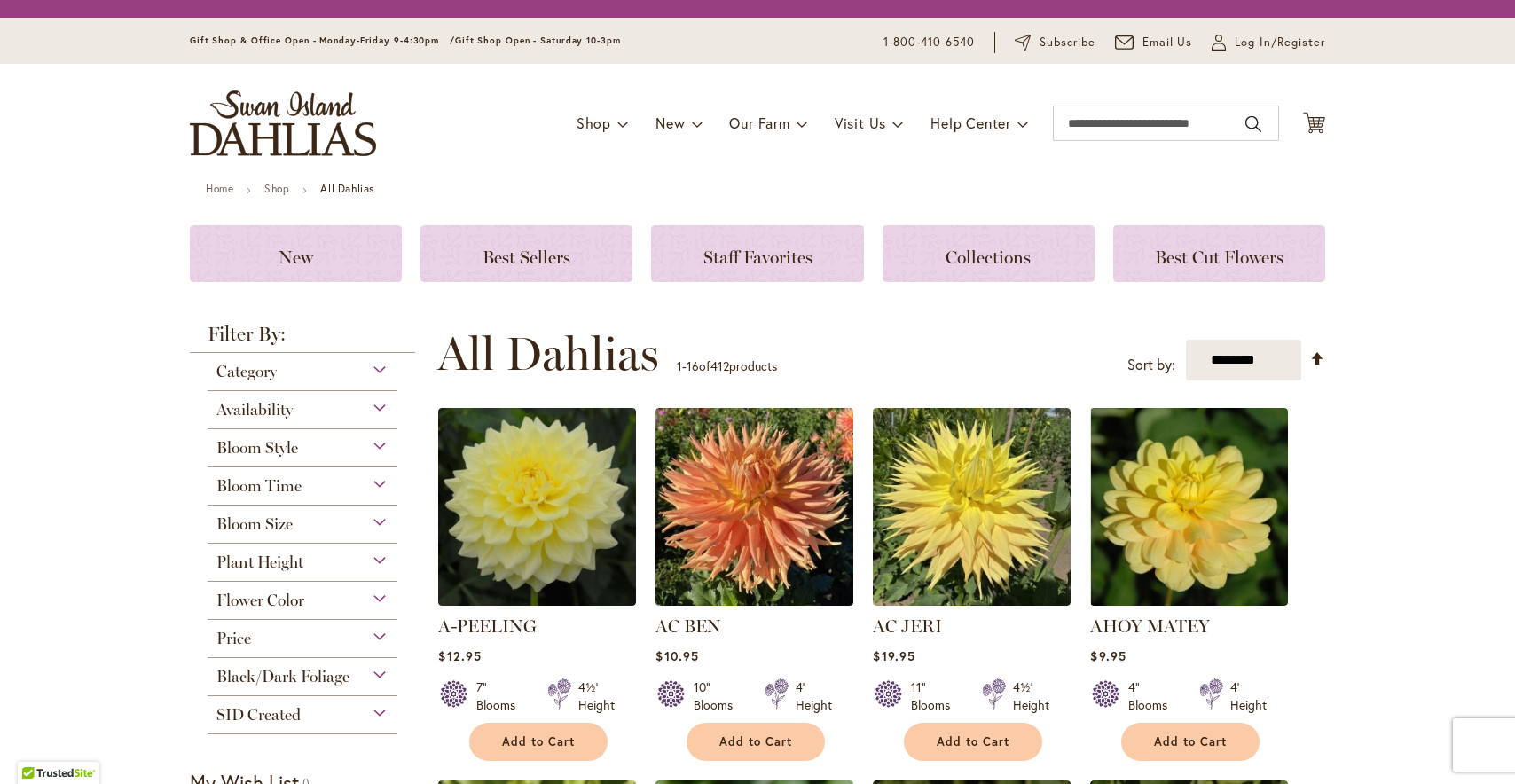 scroll, scrollTop: 0, scrollLeft: 0, axis: both 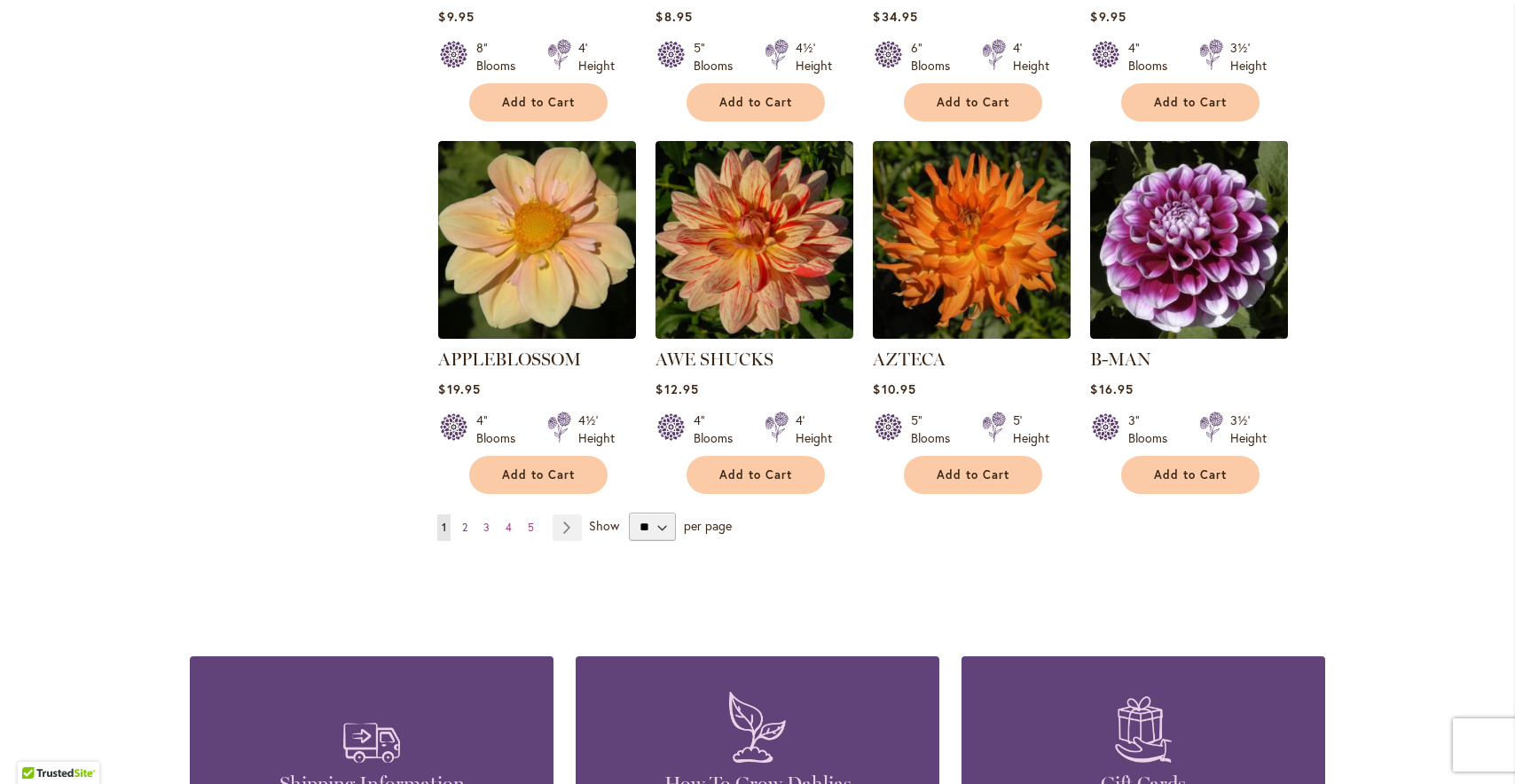 click on "2" at bounding box center [465, 527] 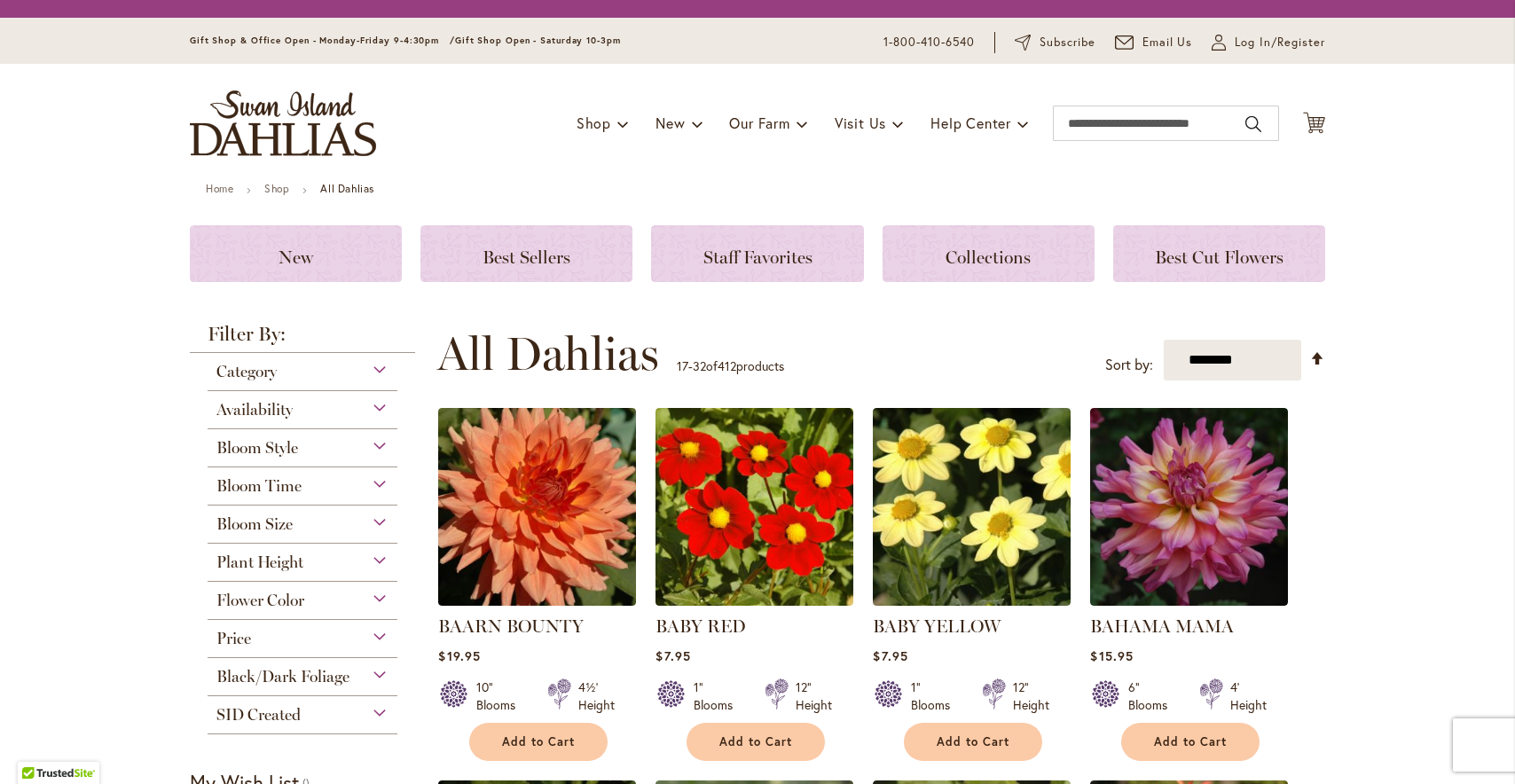 scroll, scrollTop: 0, scrollLeft: 0, axis: both 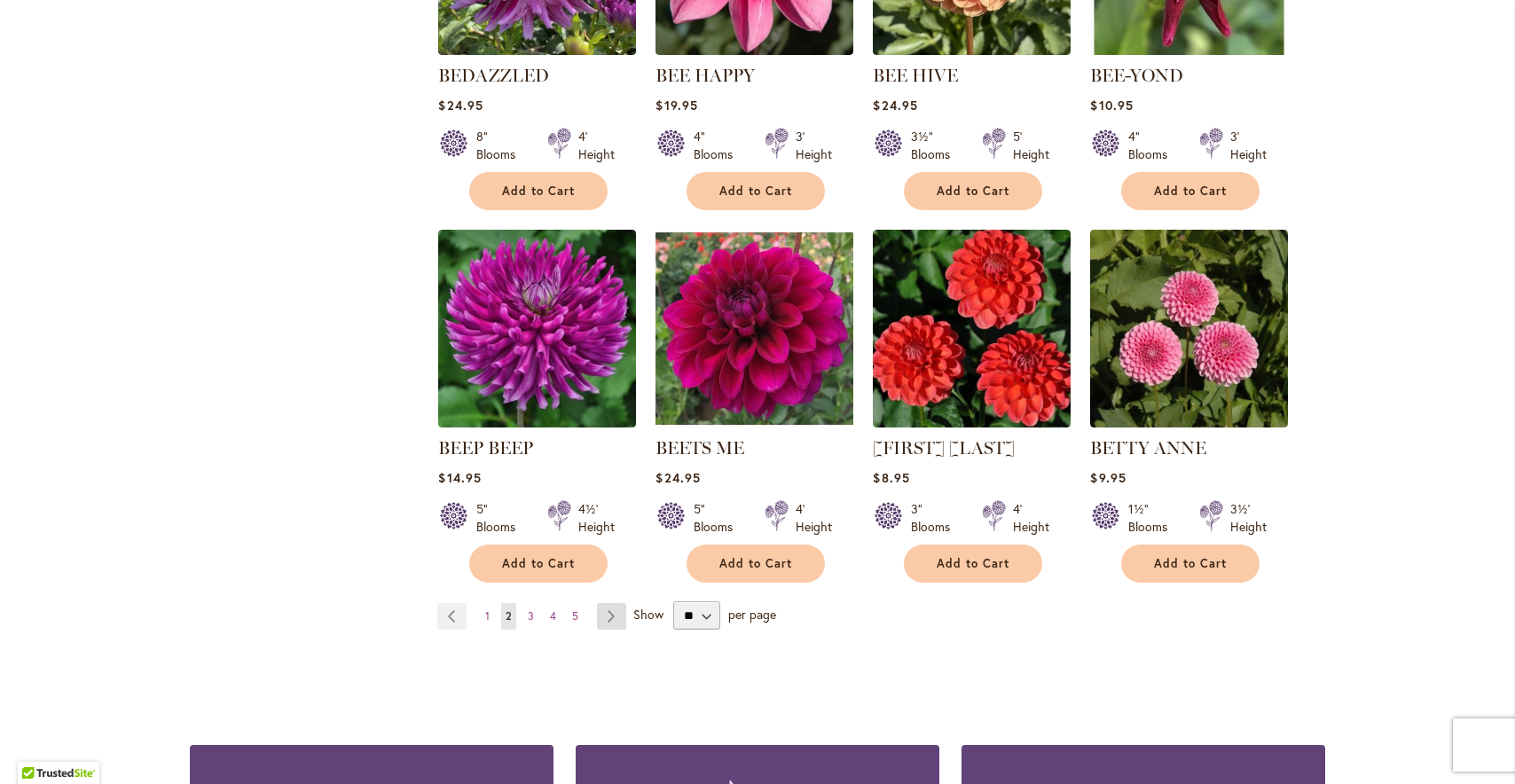 click on "Page
Next" at bounding box center (611, 616) 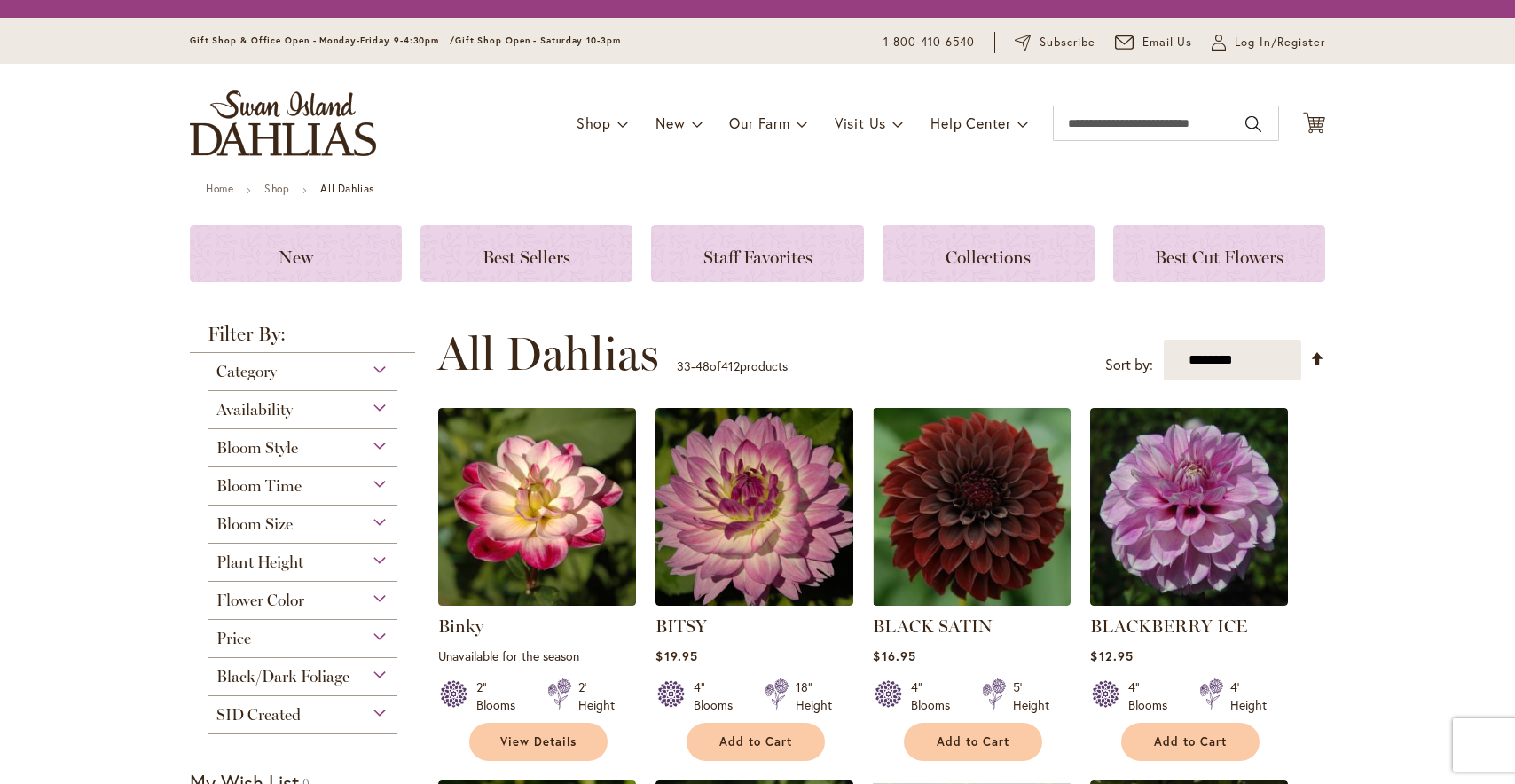 scroll, scrollTop: 0, scrollLeft: 0, axis: both 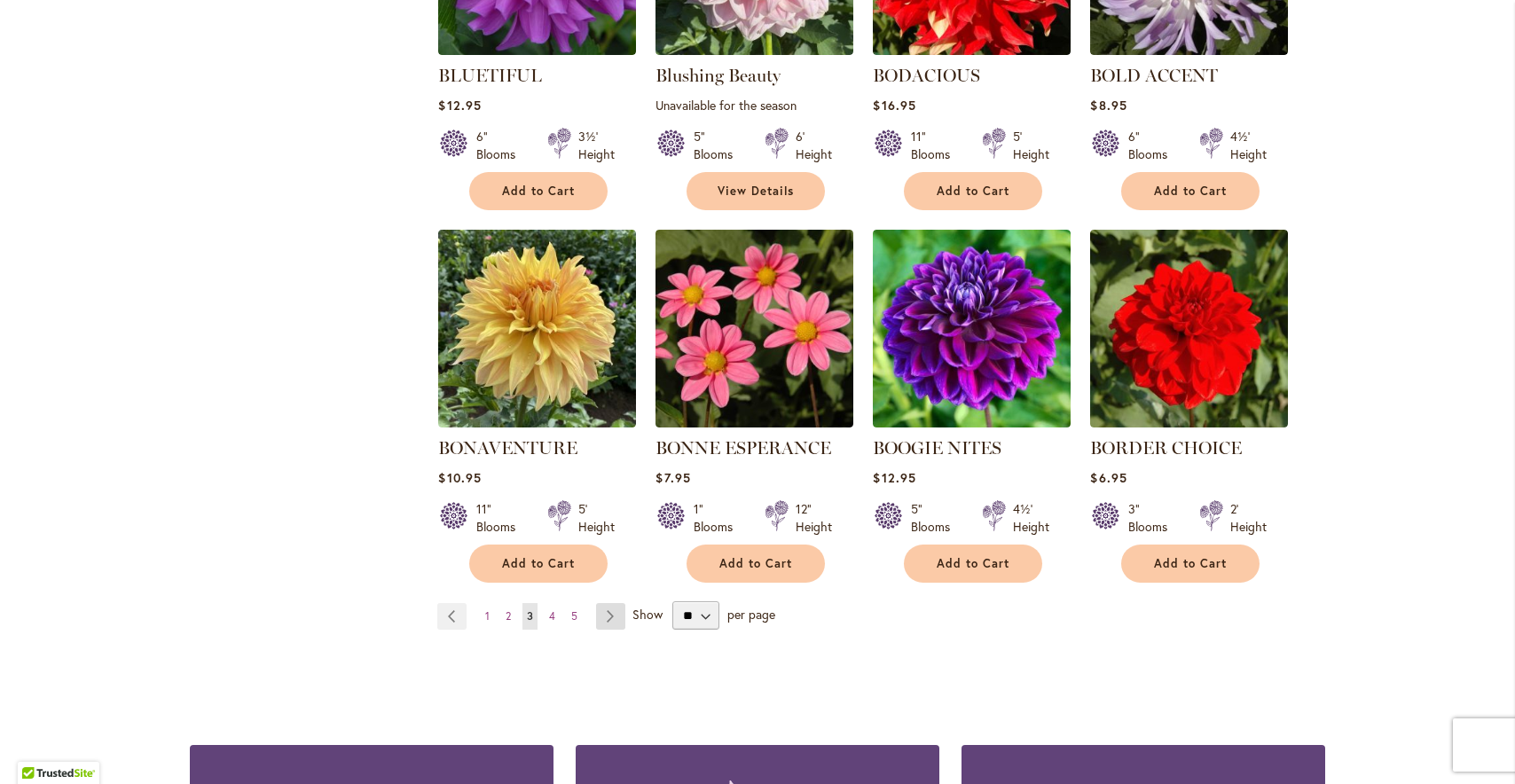 click on "Page
Next" at bounding box center (610, 616) 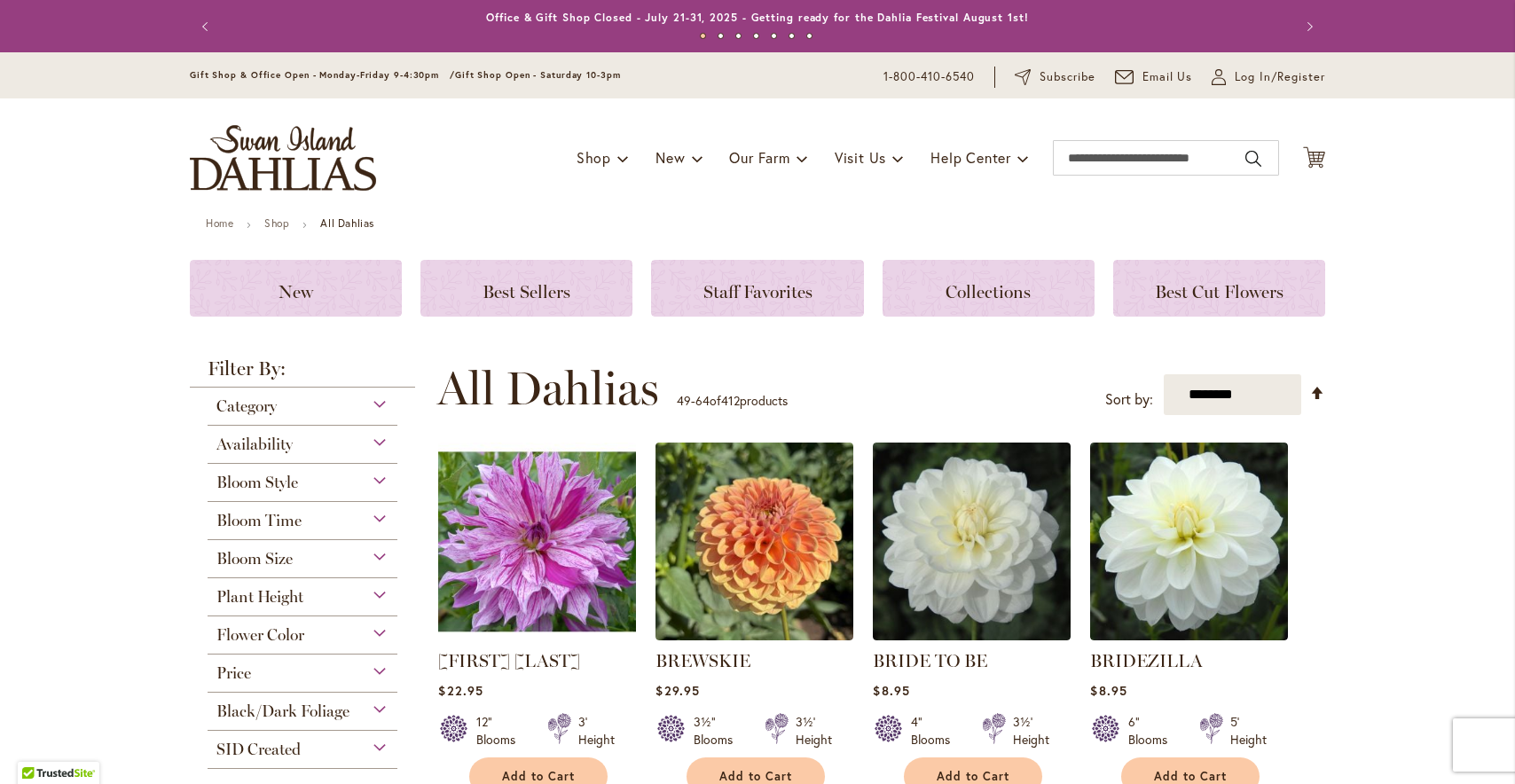 scroll, scrollTop: 0, scrollLeft: 0, axis: both 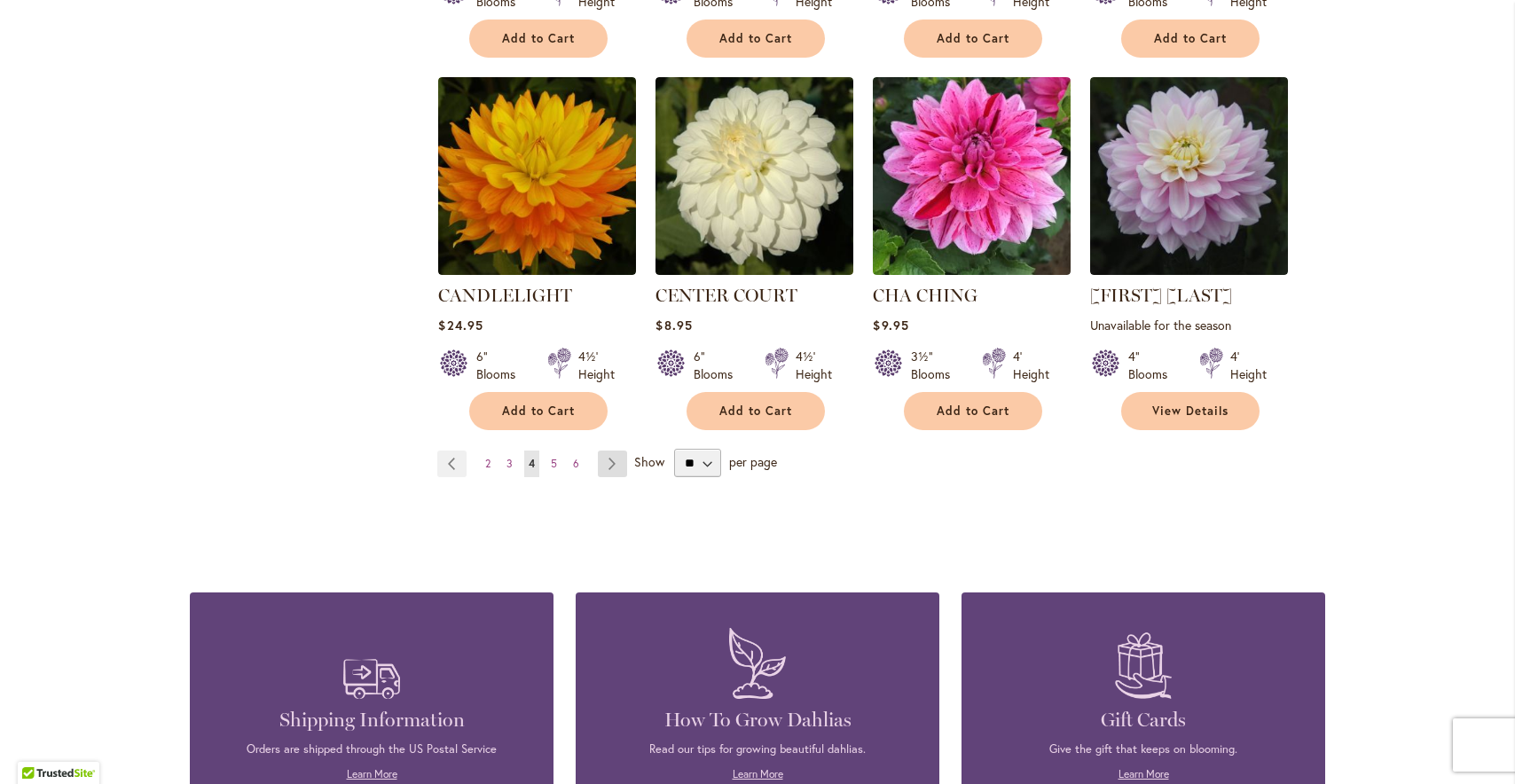 click on "Page
Next" at bounding box center [612, 464] 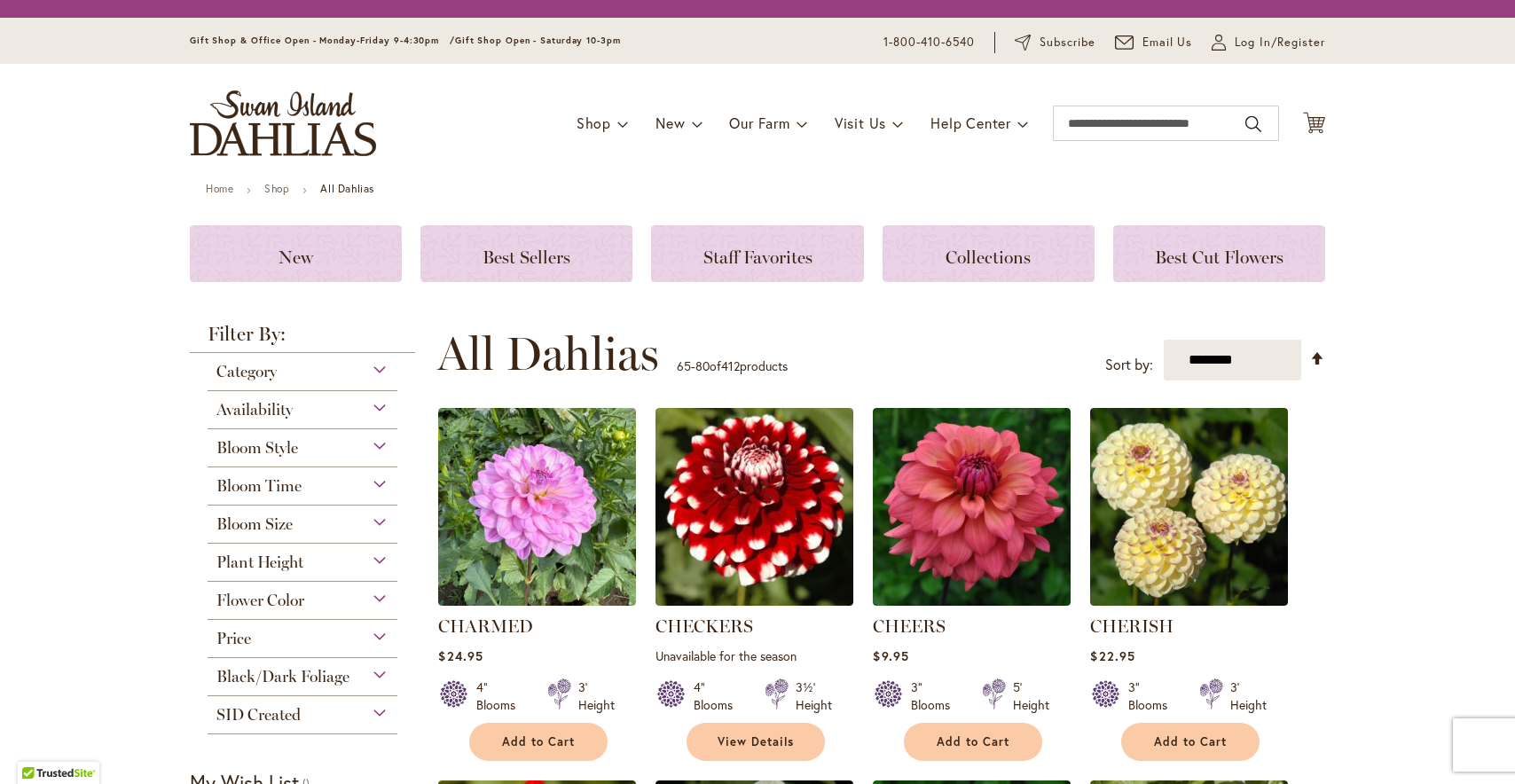 scroll, scrollTop: 0, scrollLeft: 0, axis: both 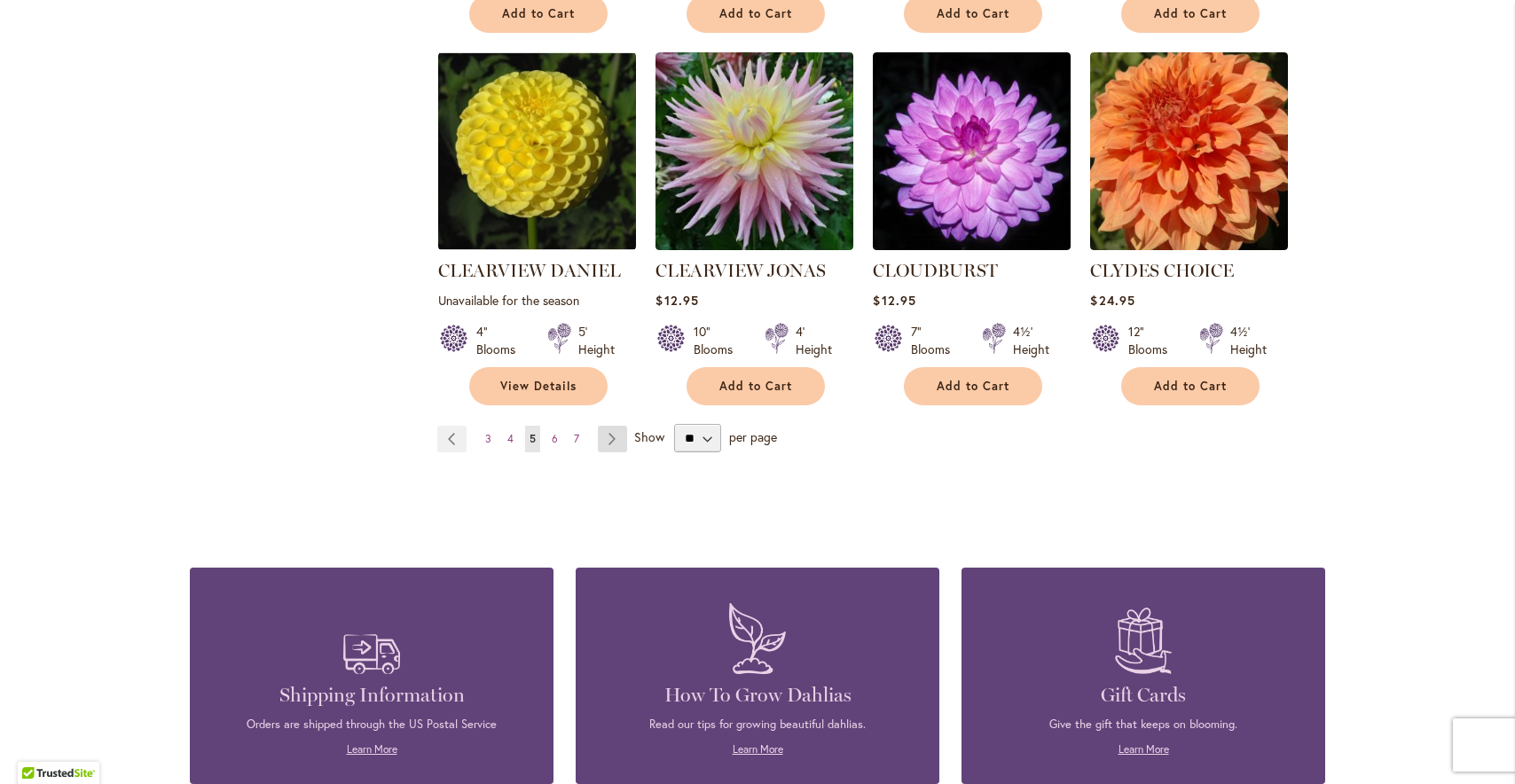 click on "Page
Next" at bounding box center [612, 439] 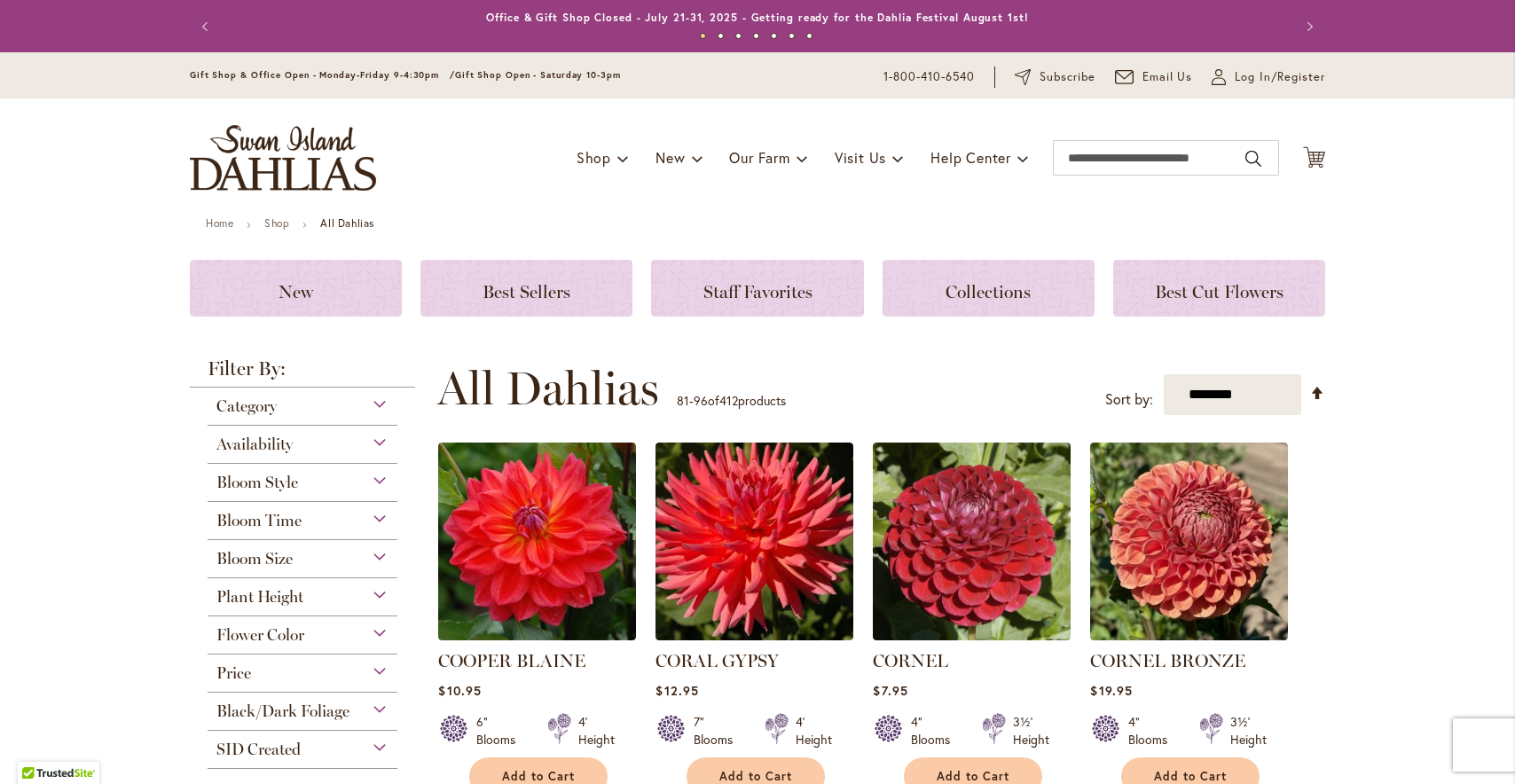 scroll, scrollTop: 0, scrollLeft: 0, axis: both 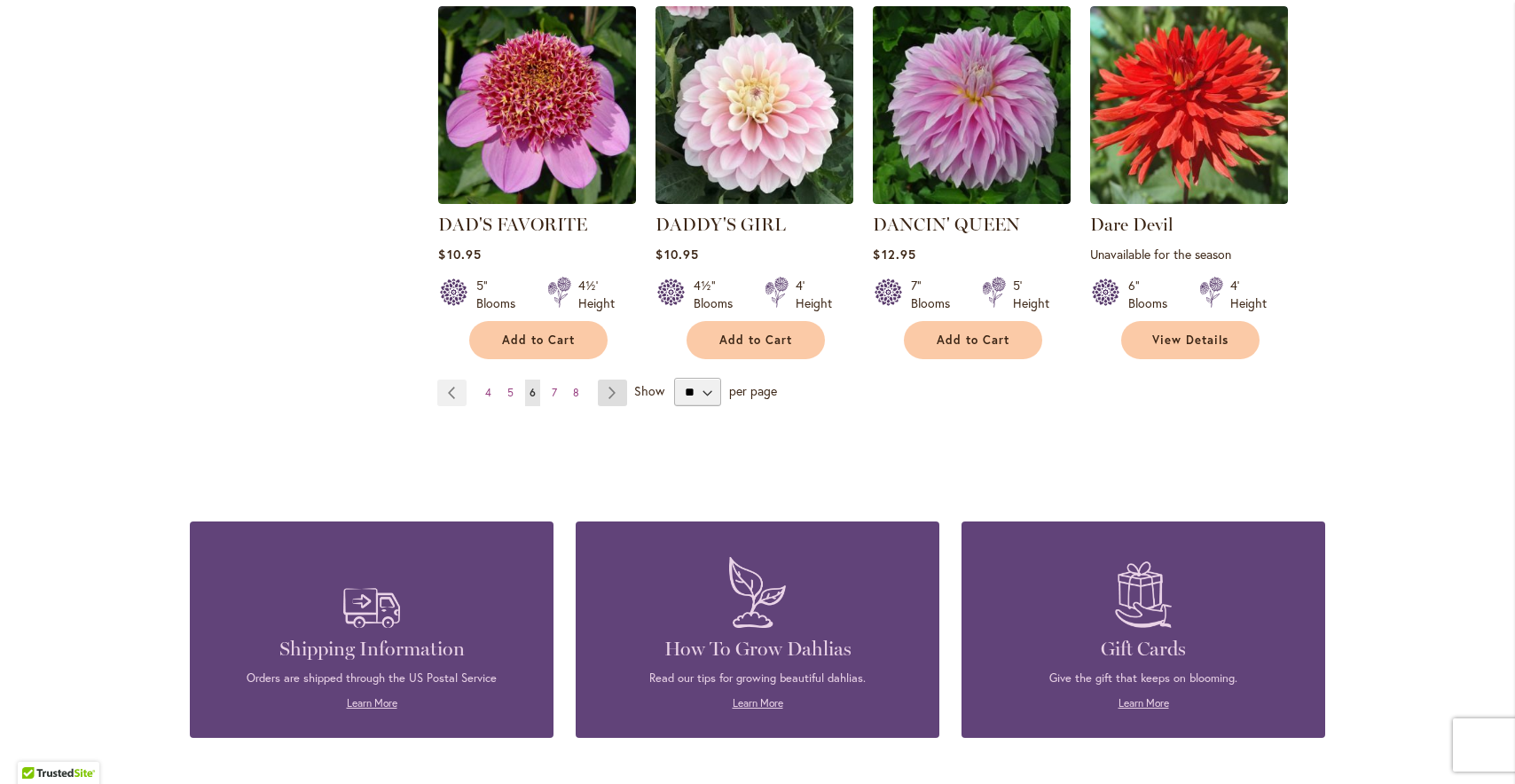 click on "Page
Next" at bounding box center (612, 393) 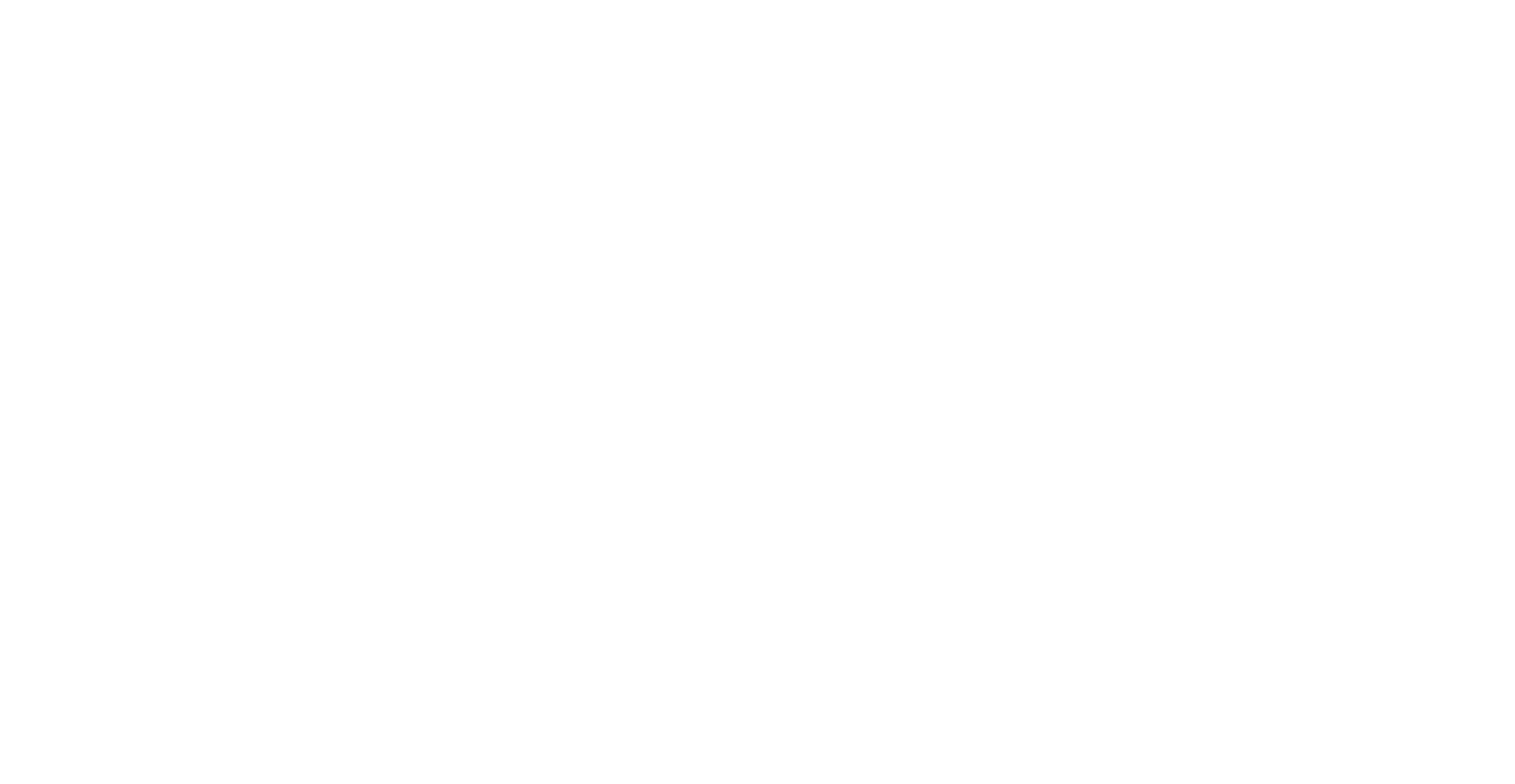 scroll, scrollTop: 0, scrollLeft: 0, axis: both 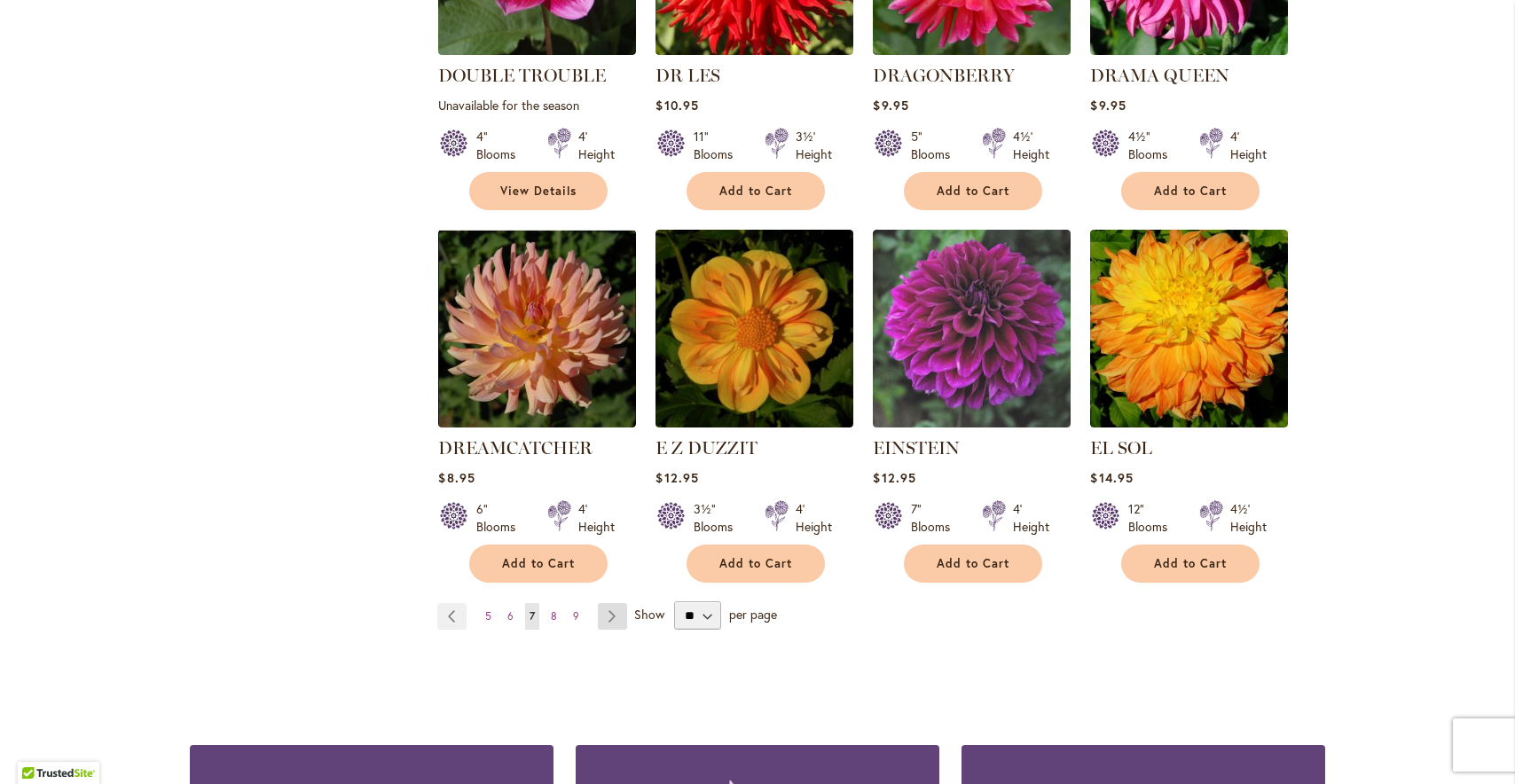 click on "Page
Next" at bounding box center (612, 616) 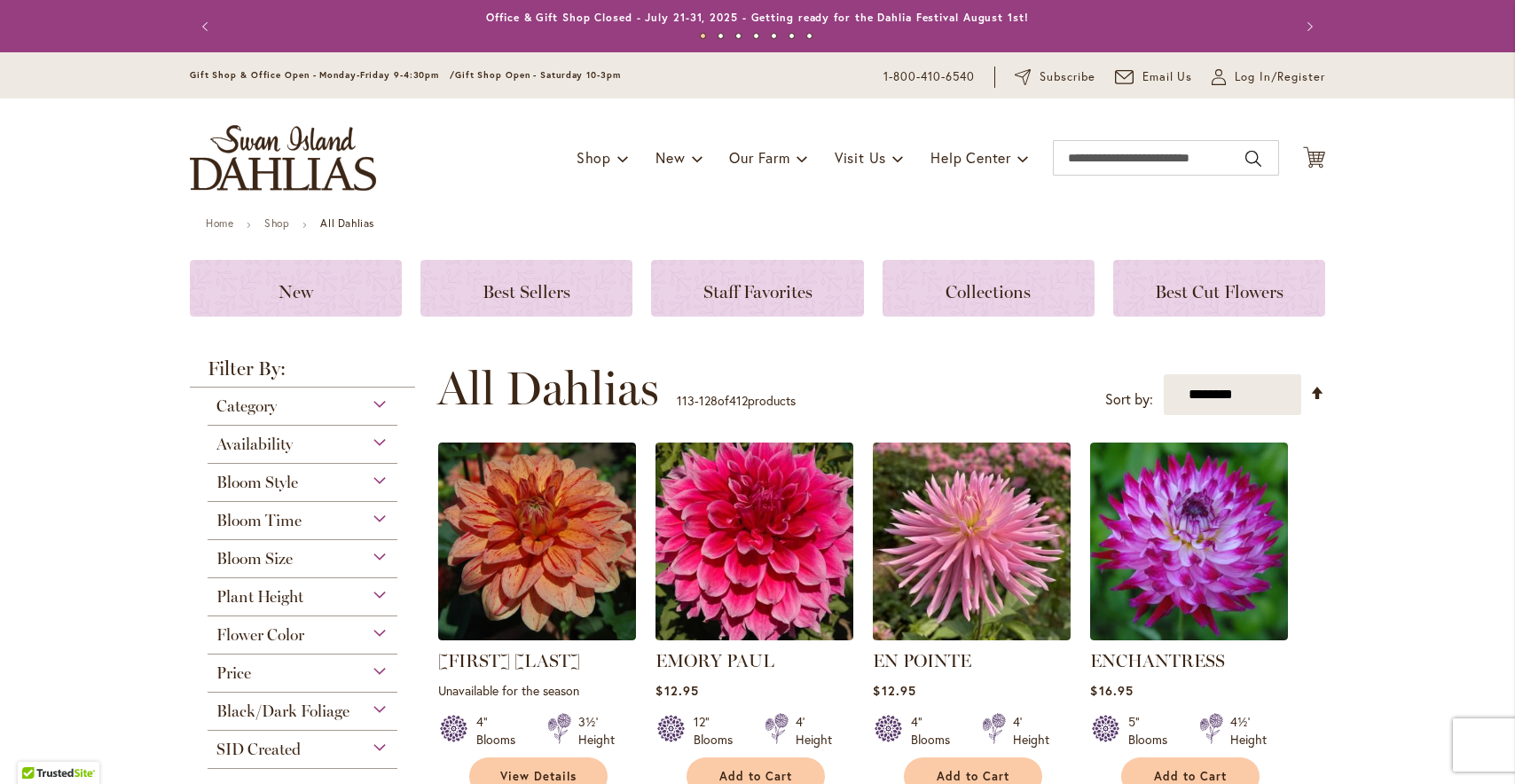 scroll, scrollTop: 0, scrollLeft: 0, axis: both 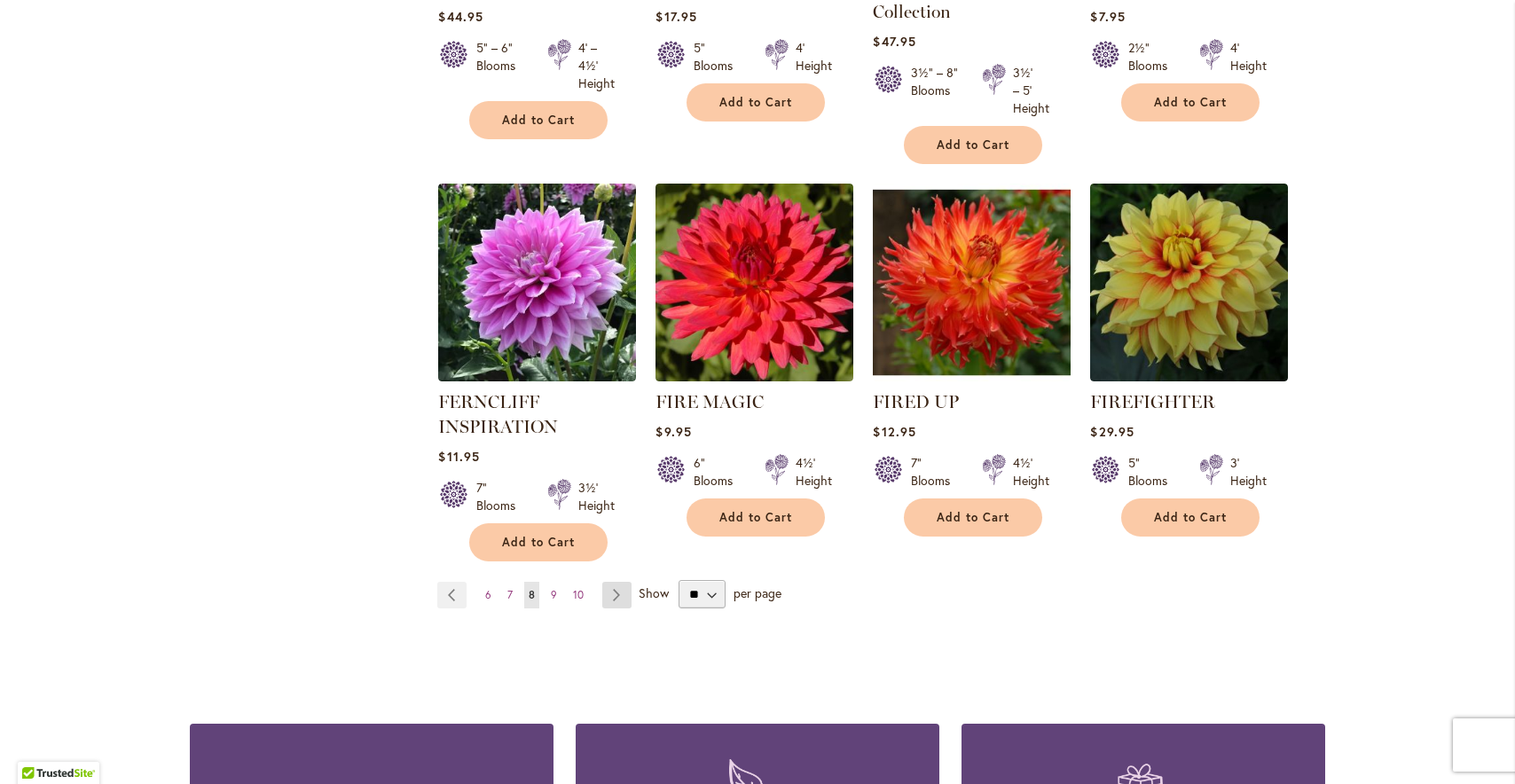 click on "Page
Next" at bounding box center [616, 595] 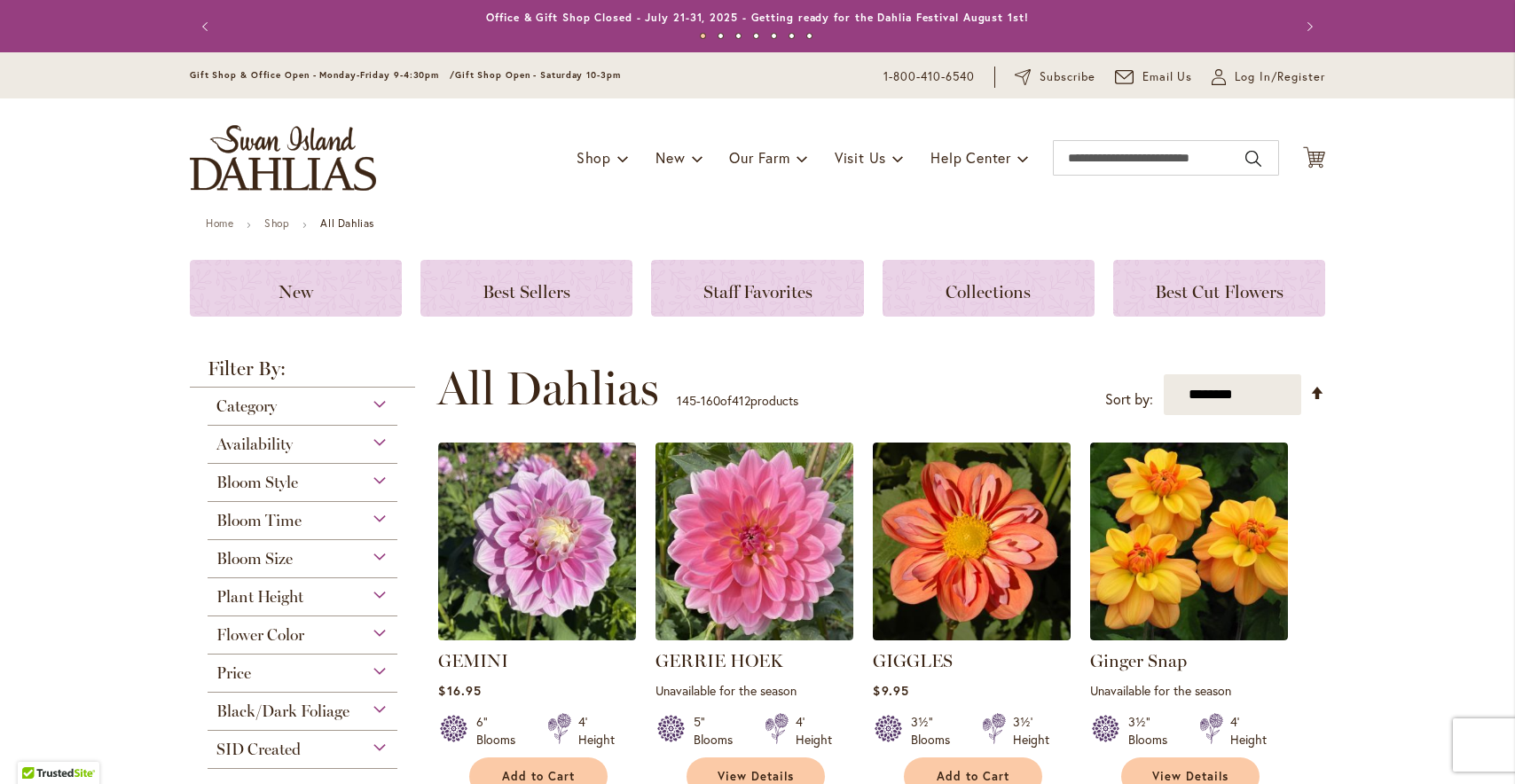 scroll, scrollTop: 0, scrollLeft: 0, axis: both 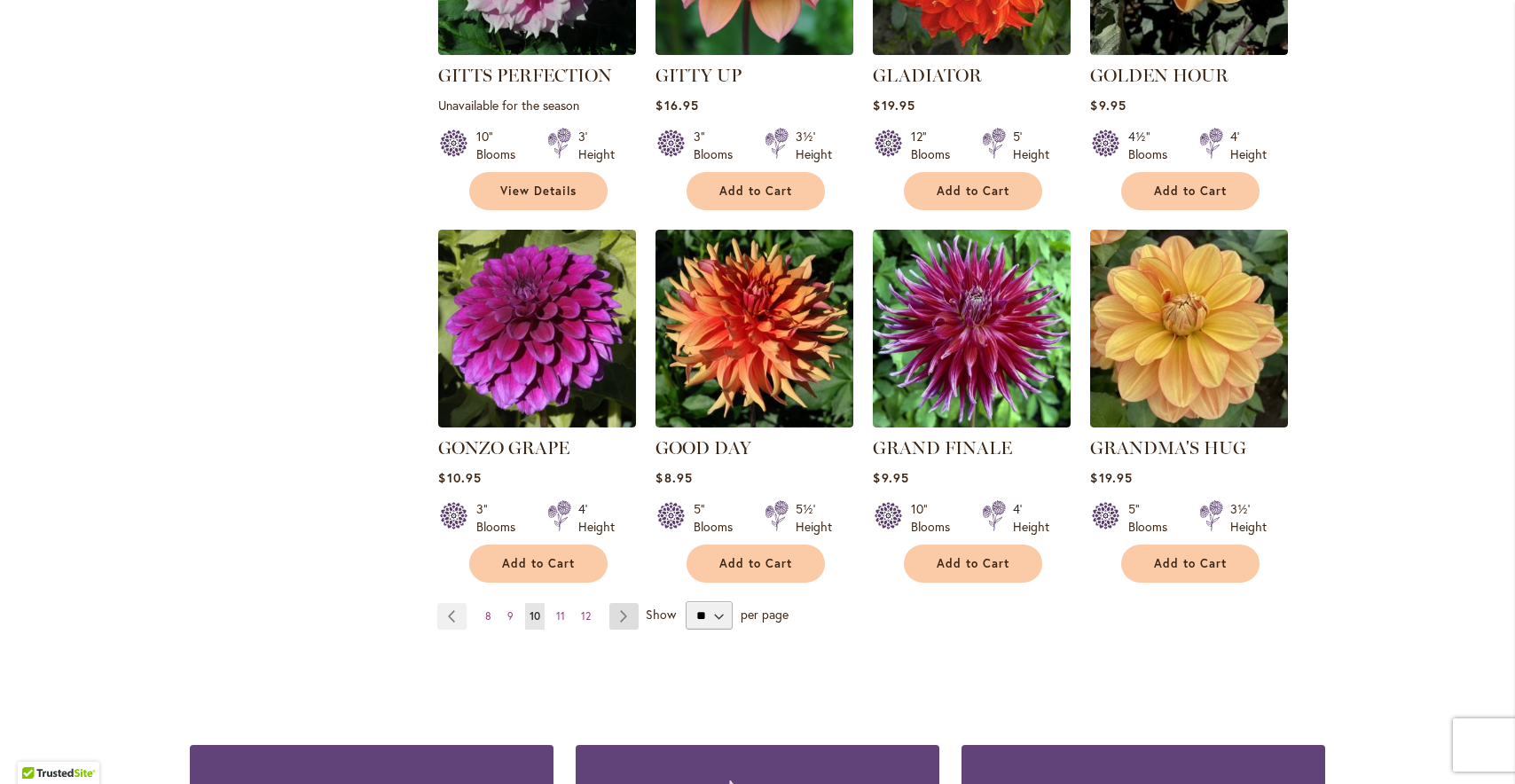 click on "Page
Next" at bounding box center (624, 616) 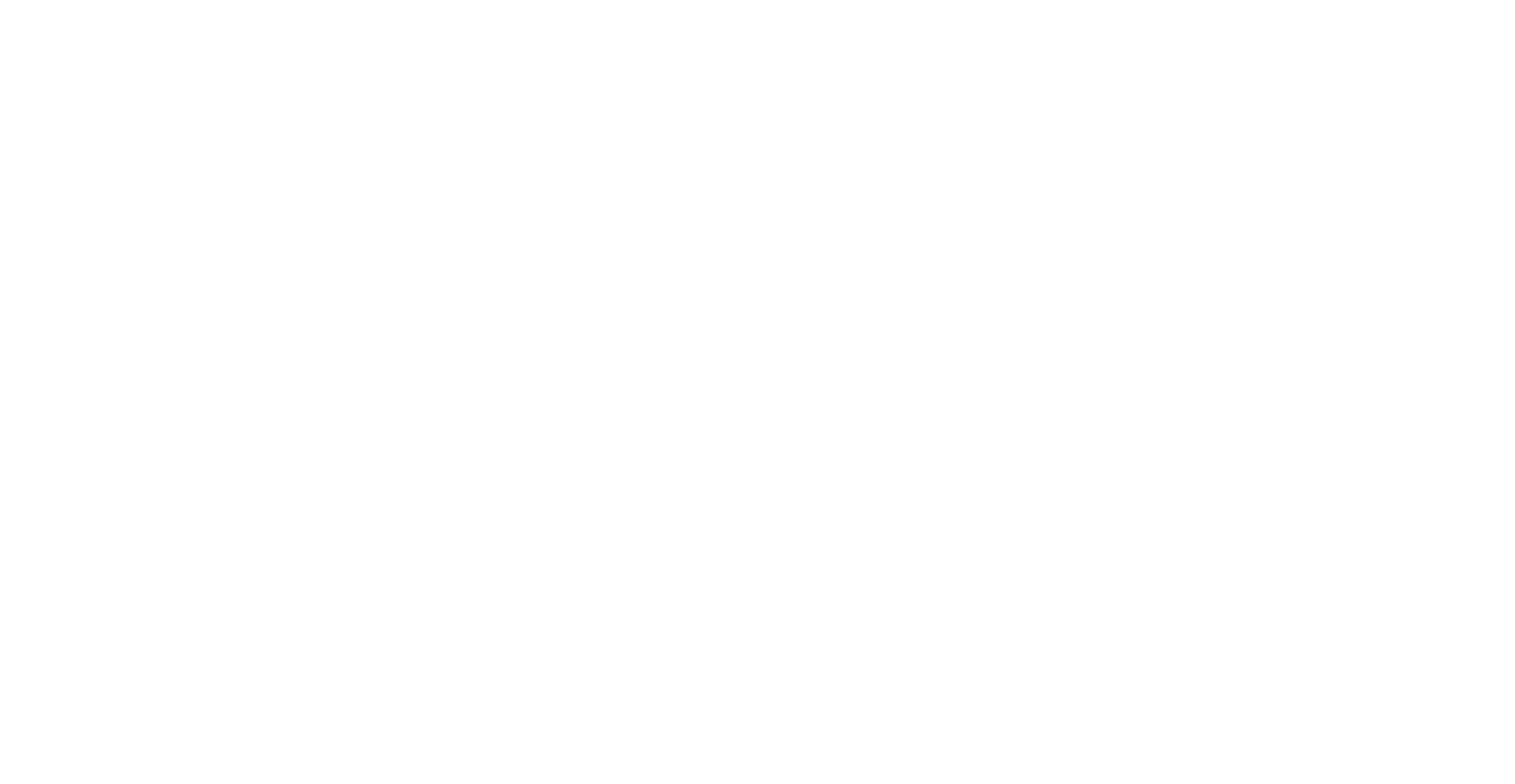 scroll, scrollTop: 0, scrollLeft: 0, axis: both 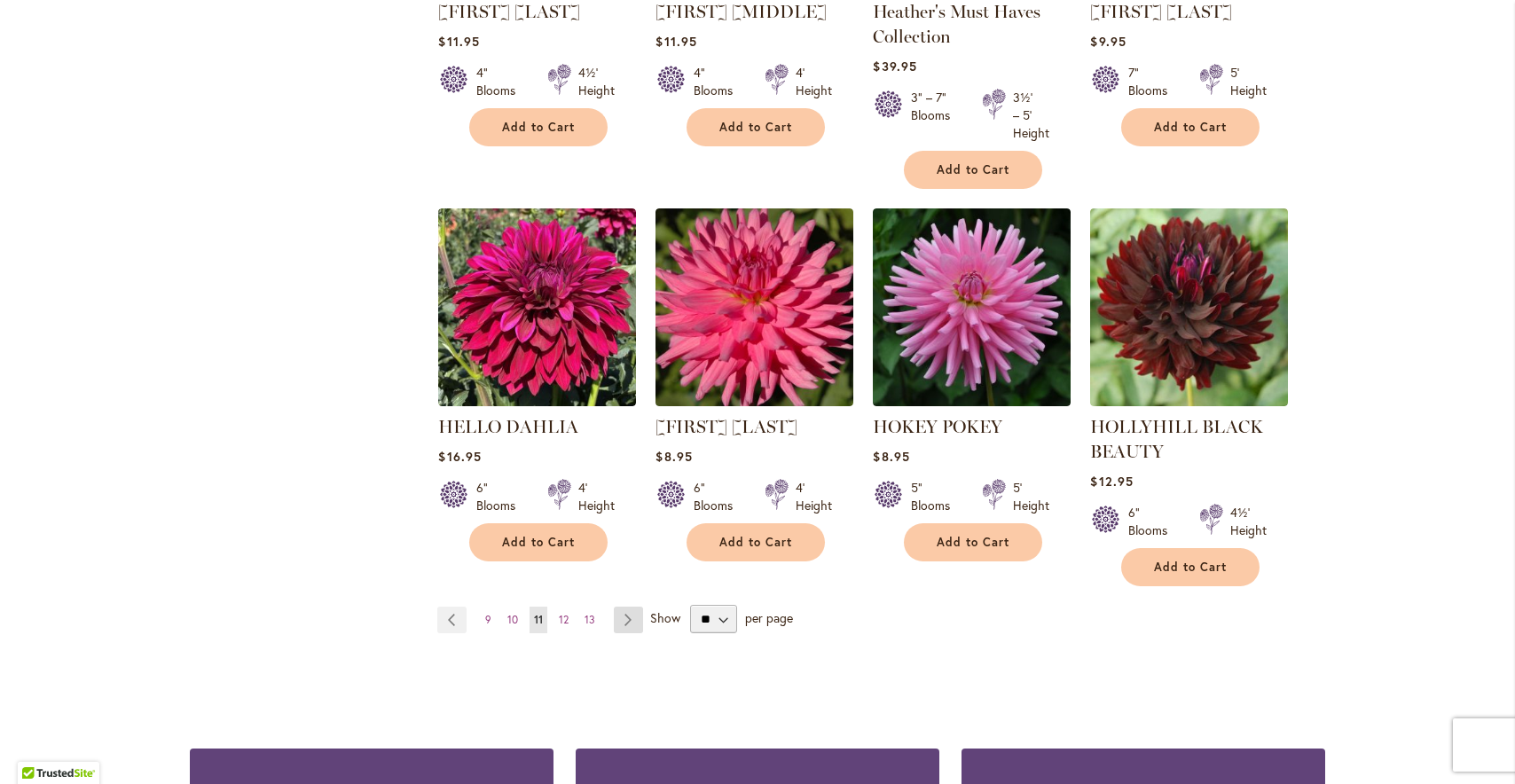 click on "Page
Next" at bounding box center (628, 620) 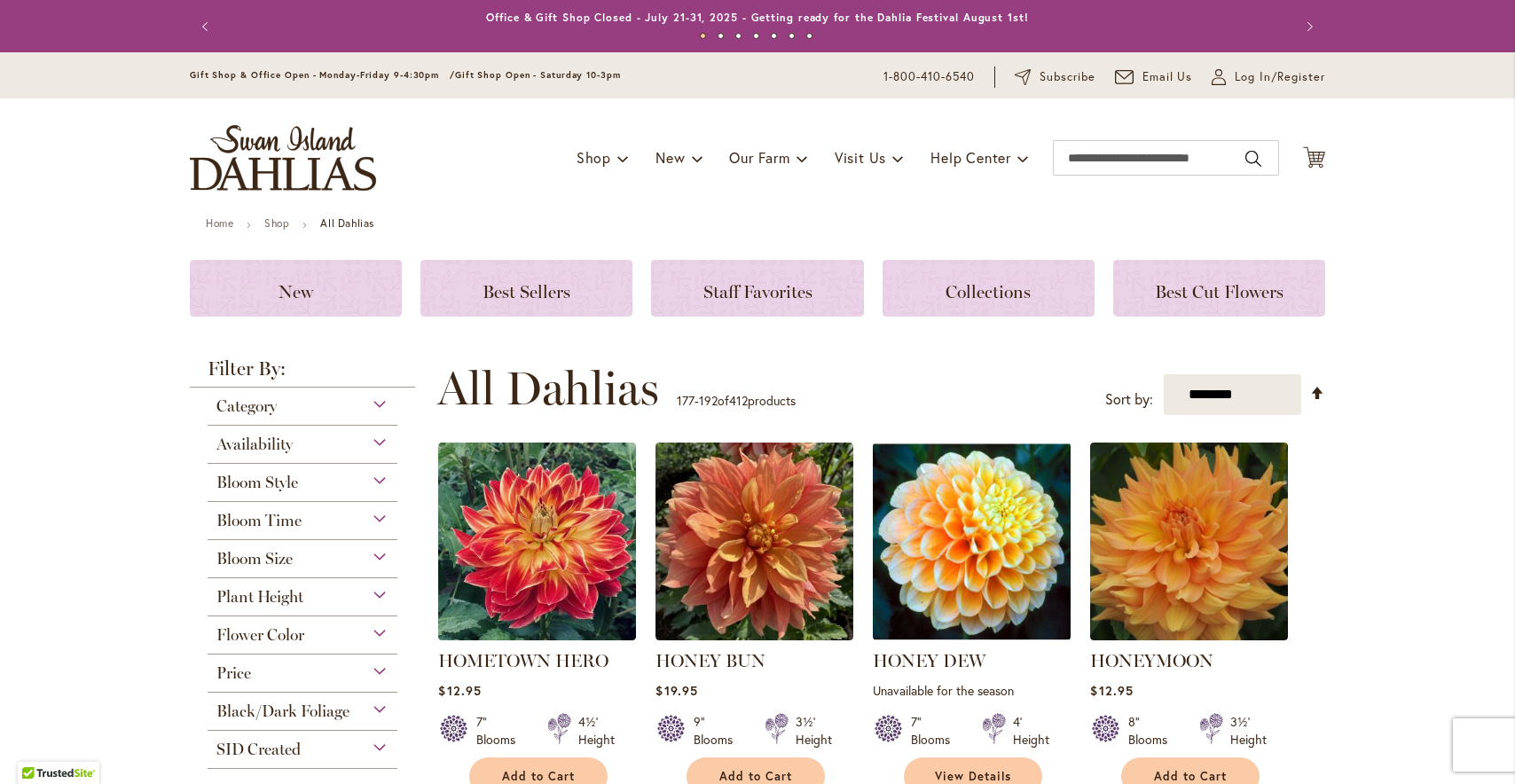 scroll, scrollTop: 0, scrollLeft: 0, axis: both 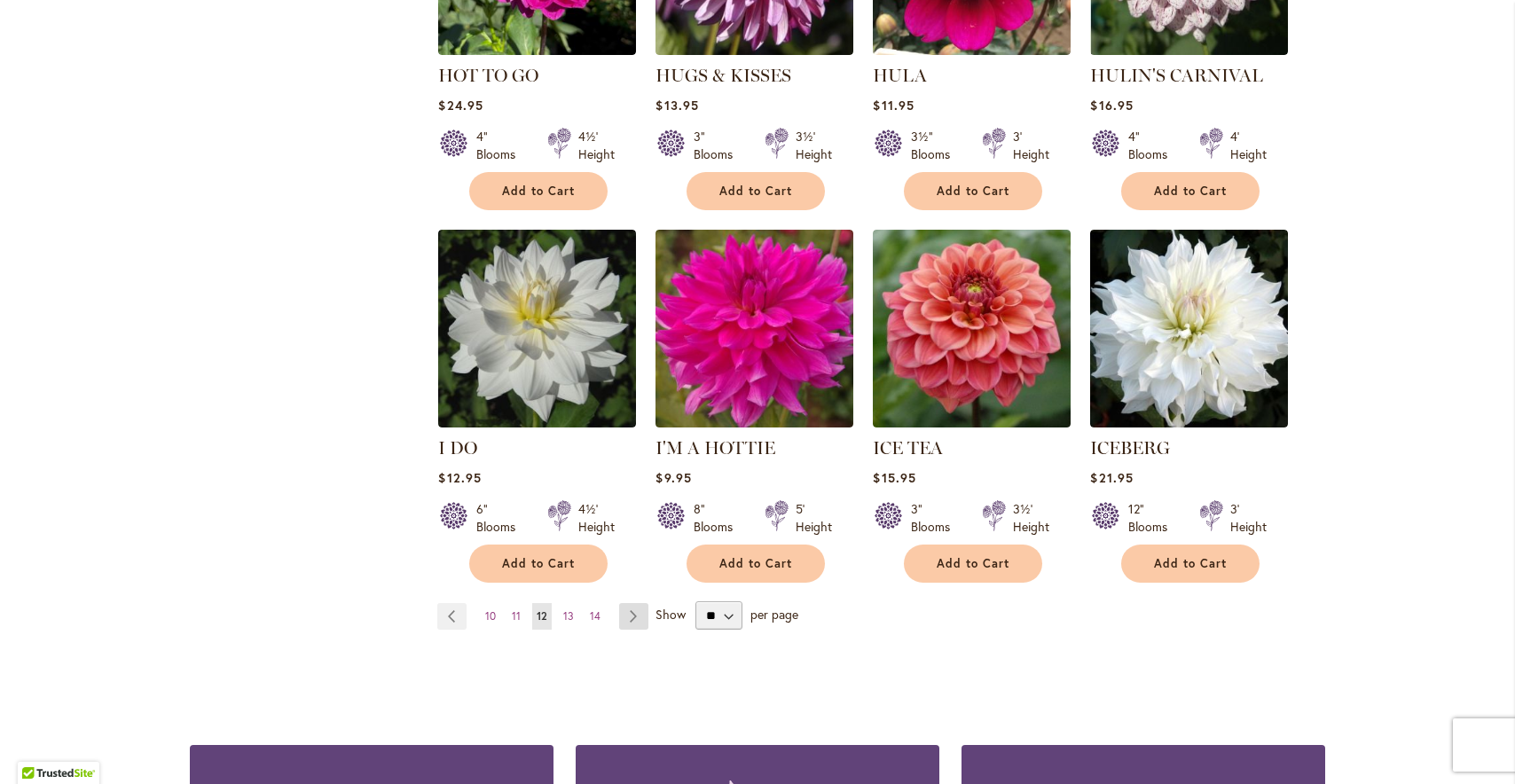 click on "Page
Next" at bounding box center [633, 616] 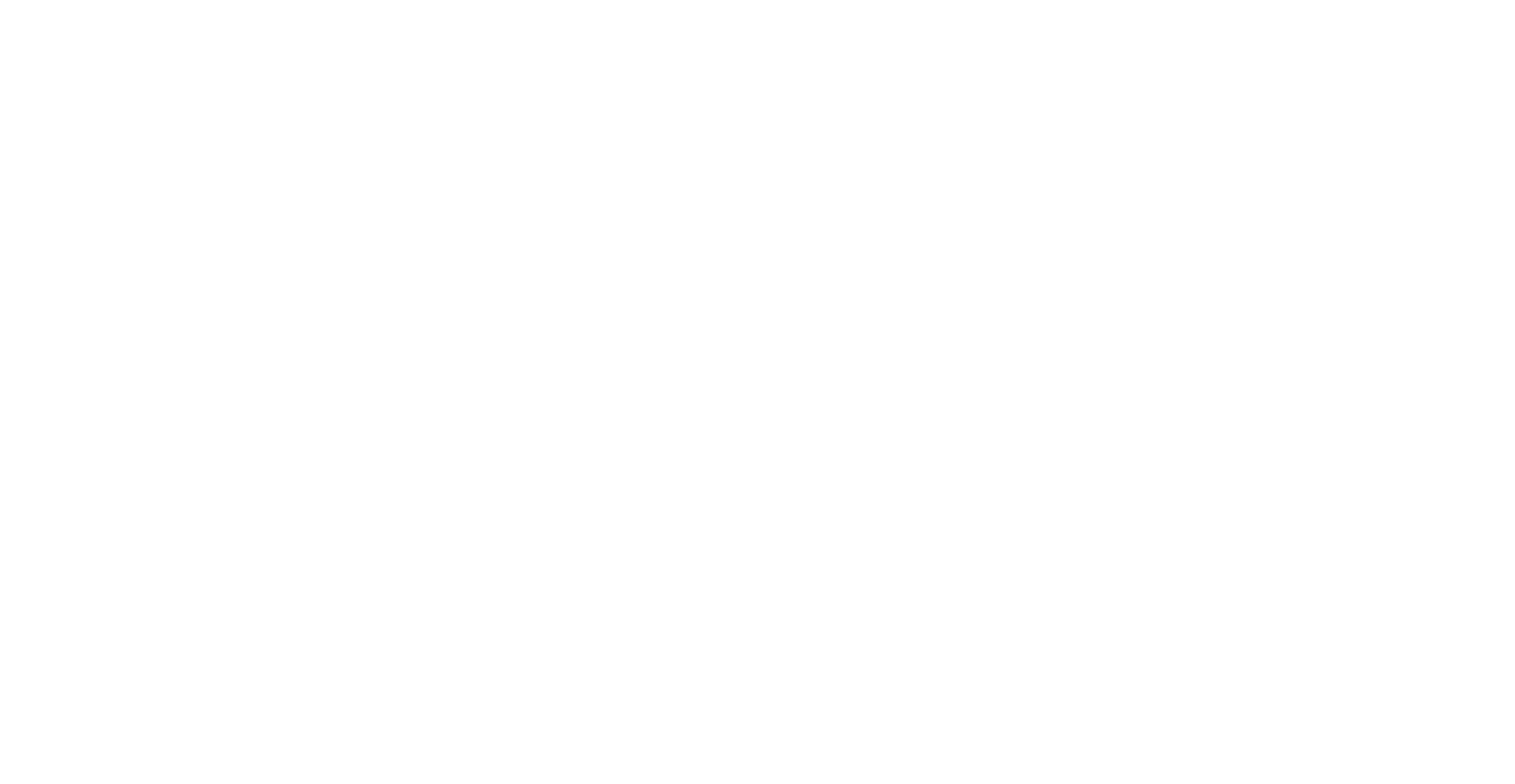scroll, scrollTop: 0, scrollLeft: 0, axis: both 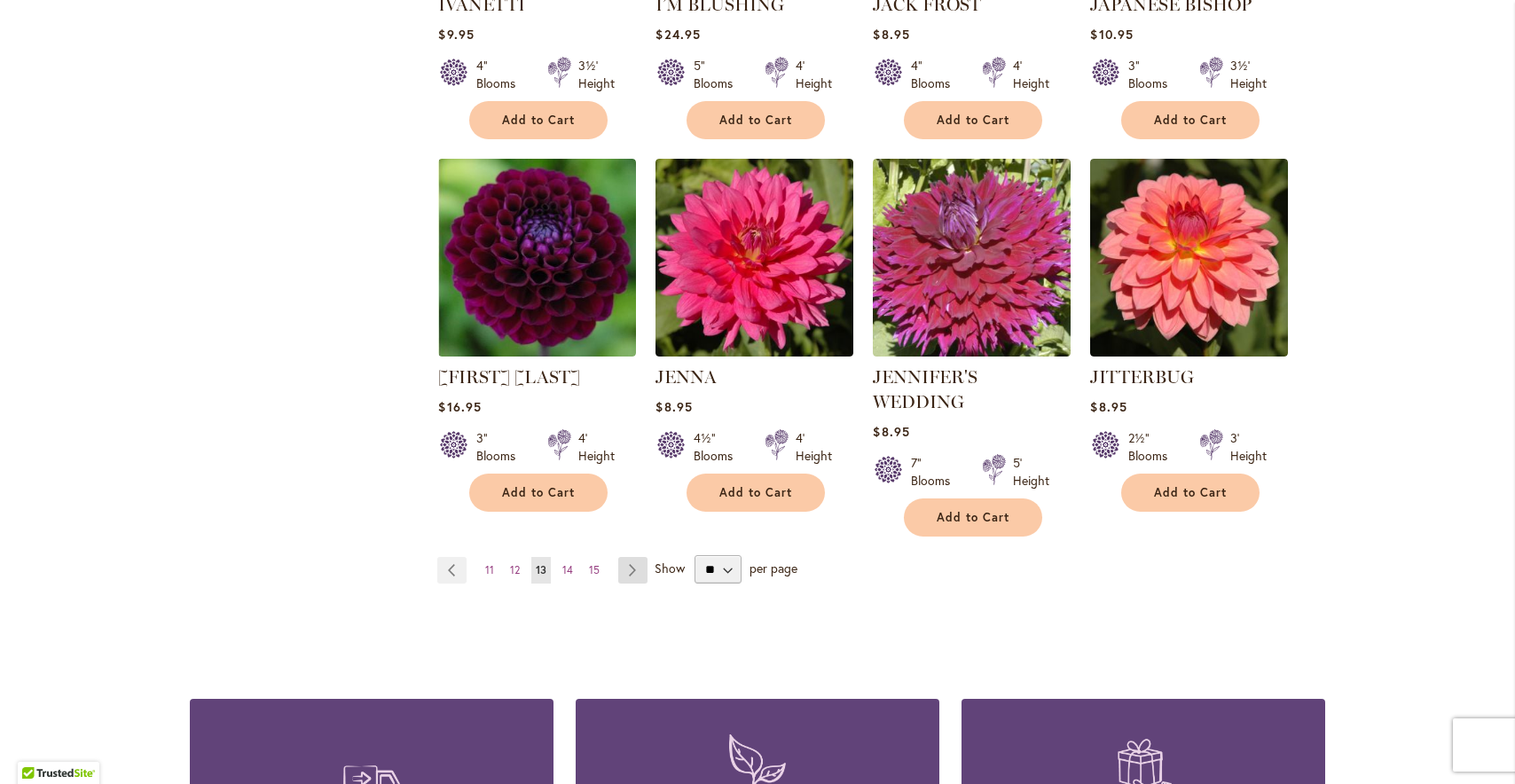 click on "Page
Next" at bounding box center [632, 570] 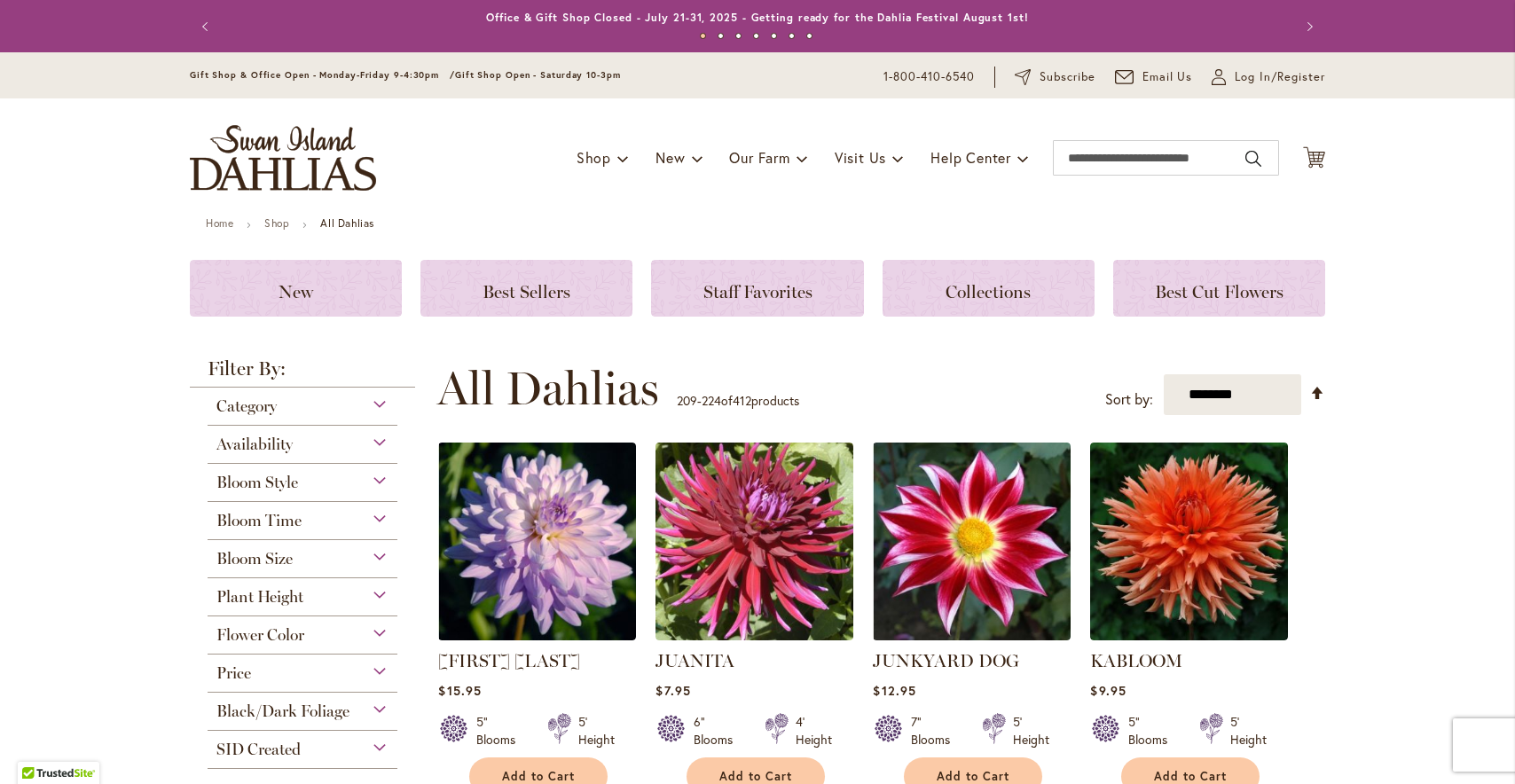 scroll, scrollTop: 0, scrollLeft: 0, axis: both 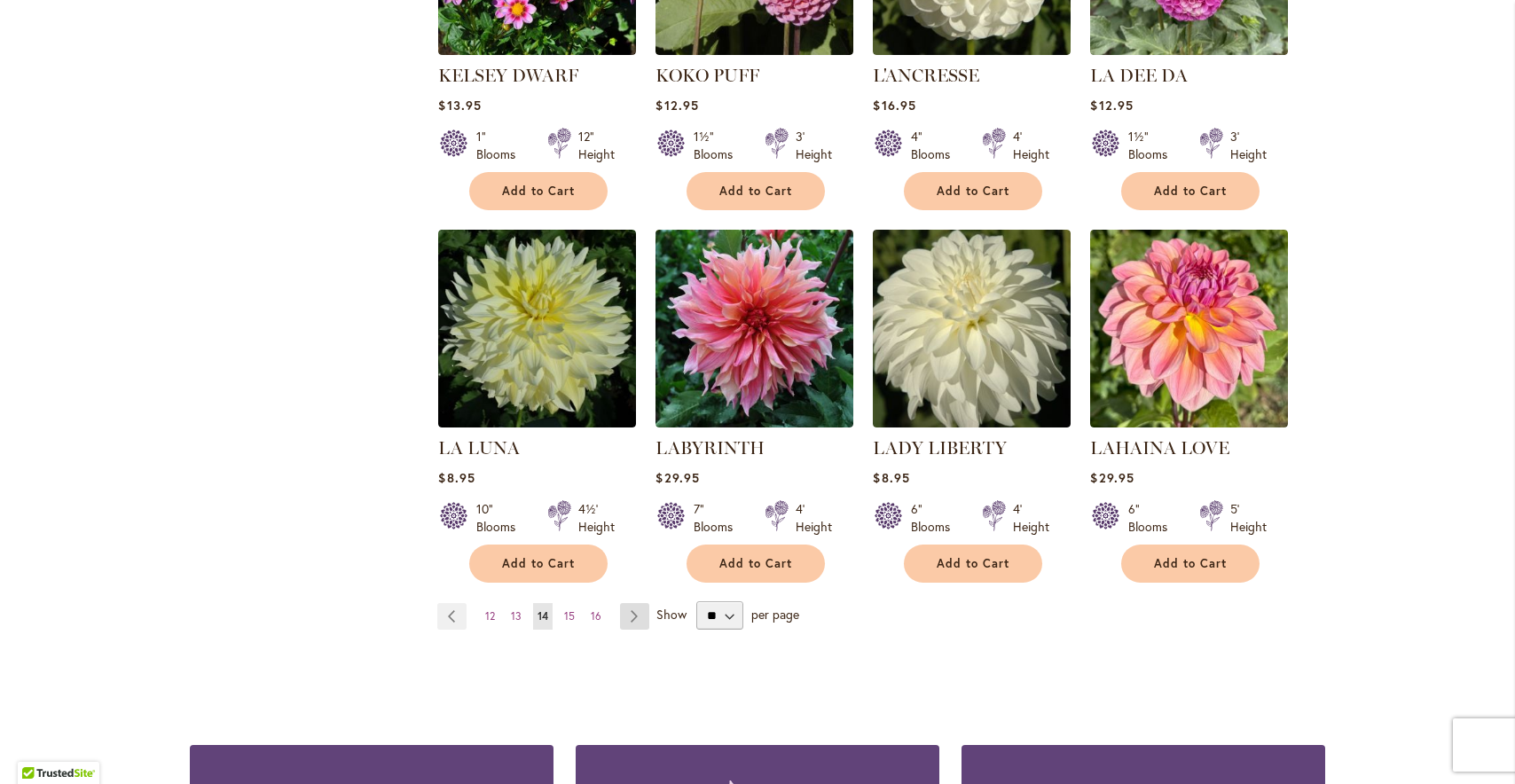 click on "Page
Next" at bounding box center (634, 616) 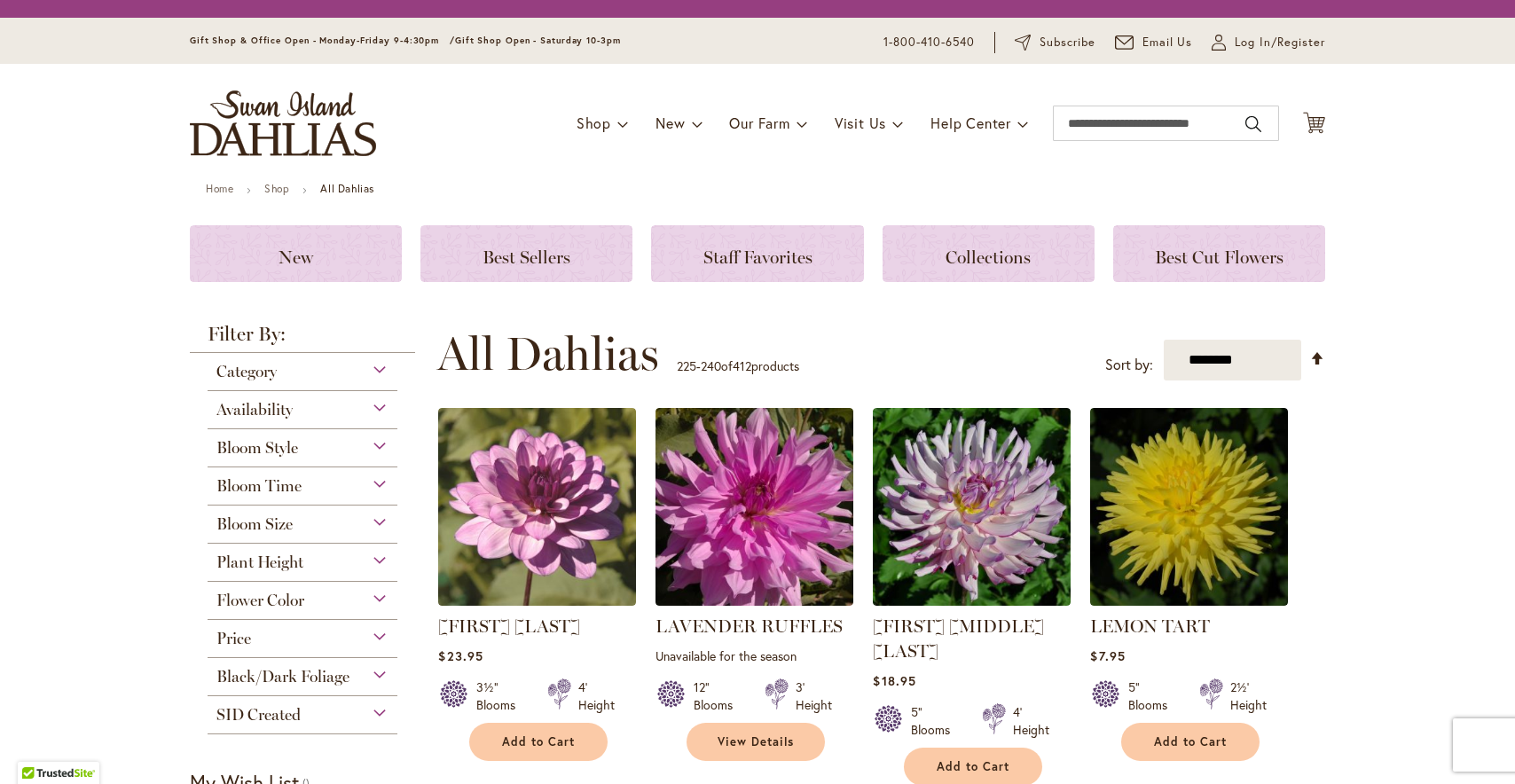 scroll, scrollTop: 0, scrollLeft: 0, axis: both 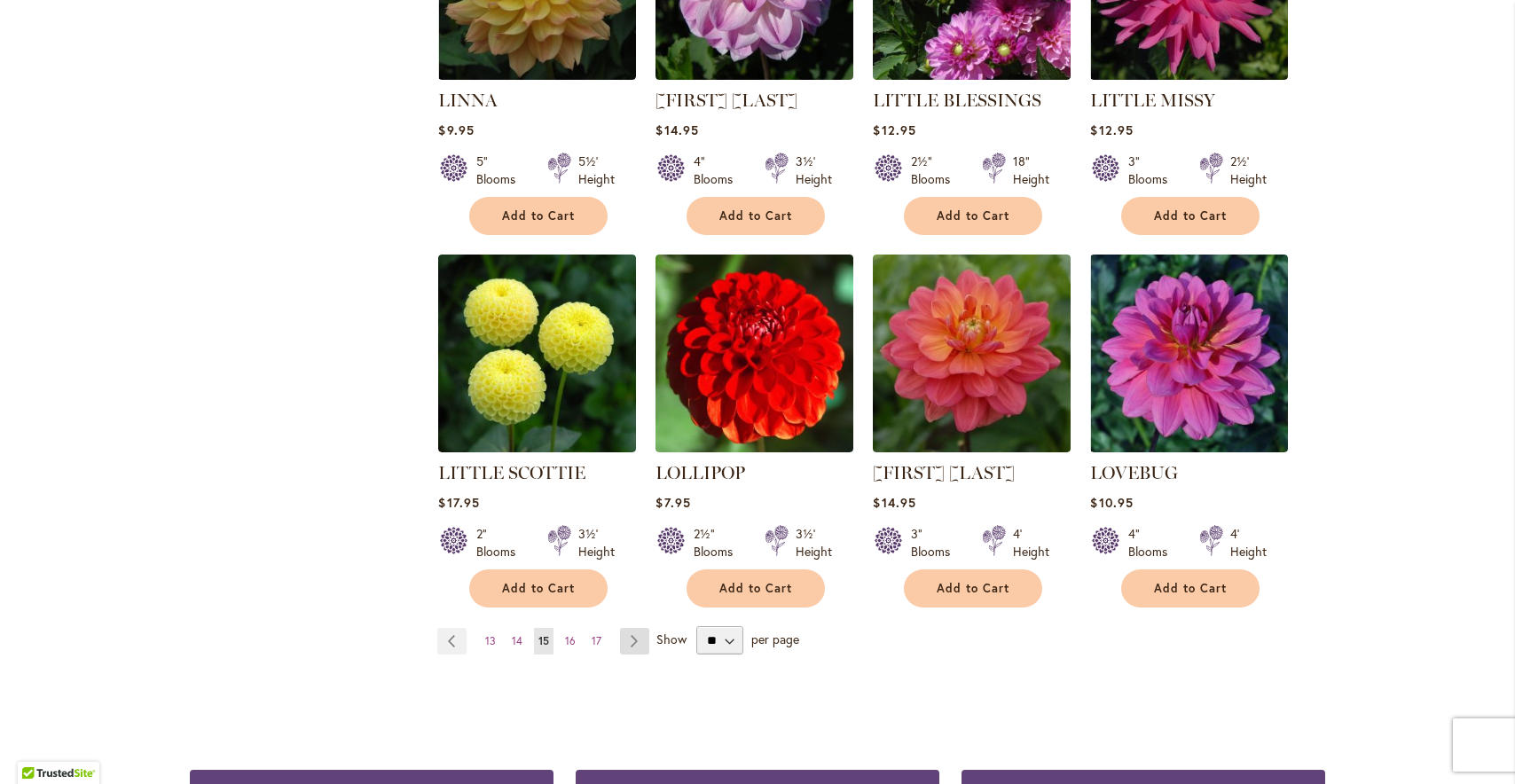 click on "Page
Next" at bounding box center [634, 641] 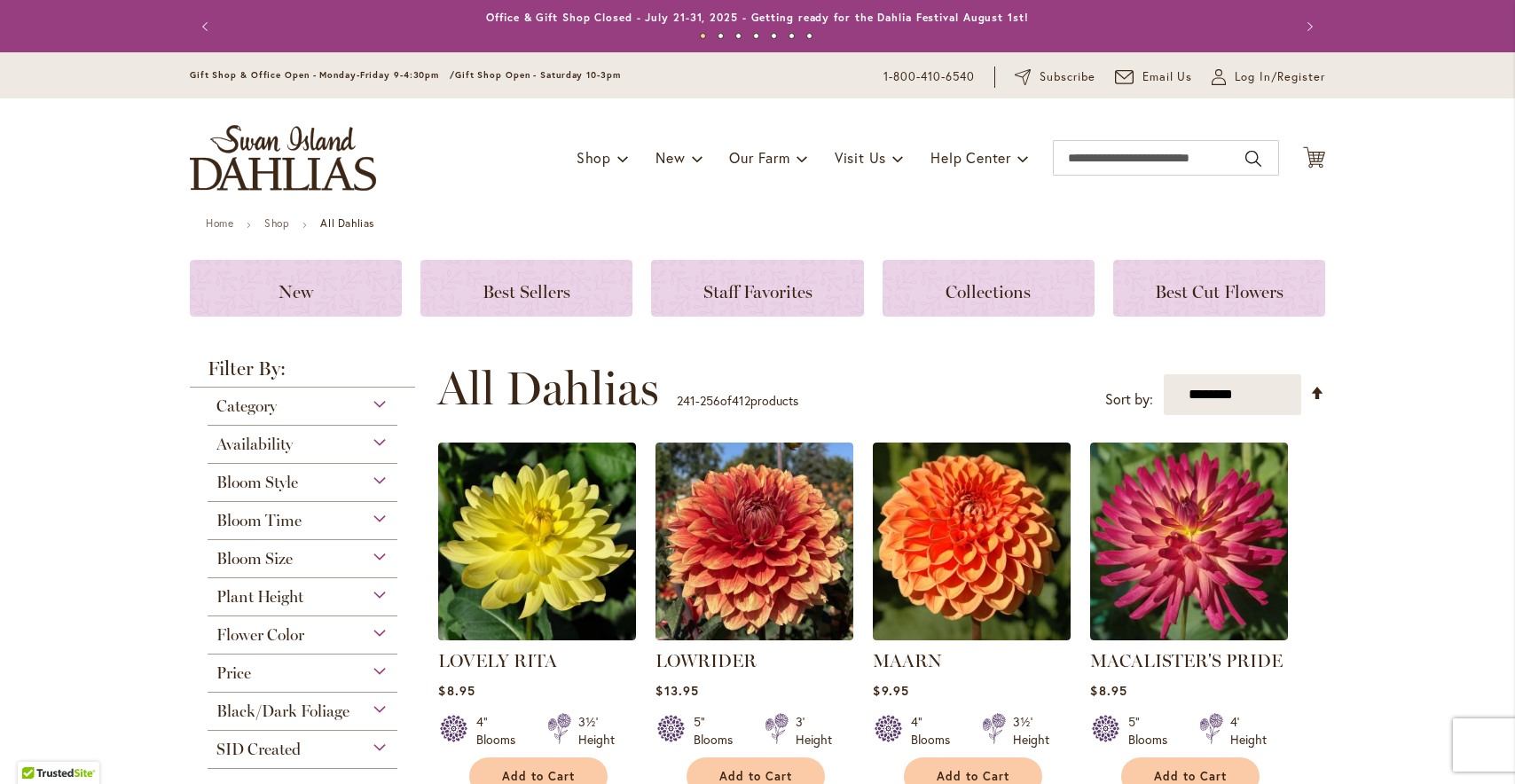 scroll, scrollTop: 0, scrollLeft: 0, axis: both 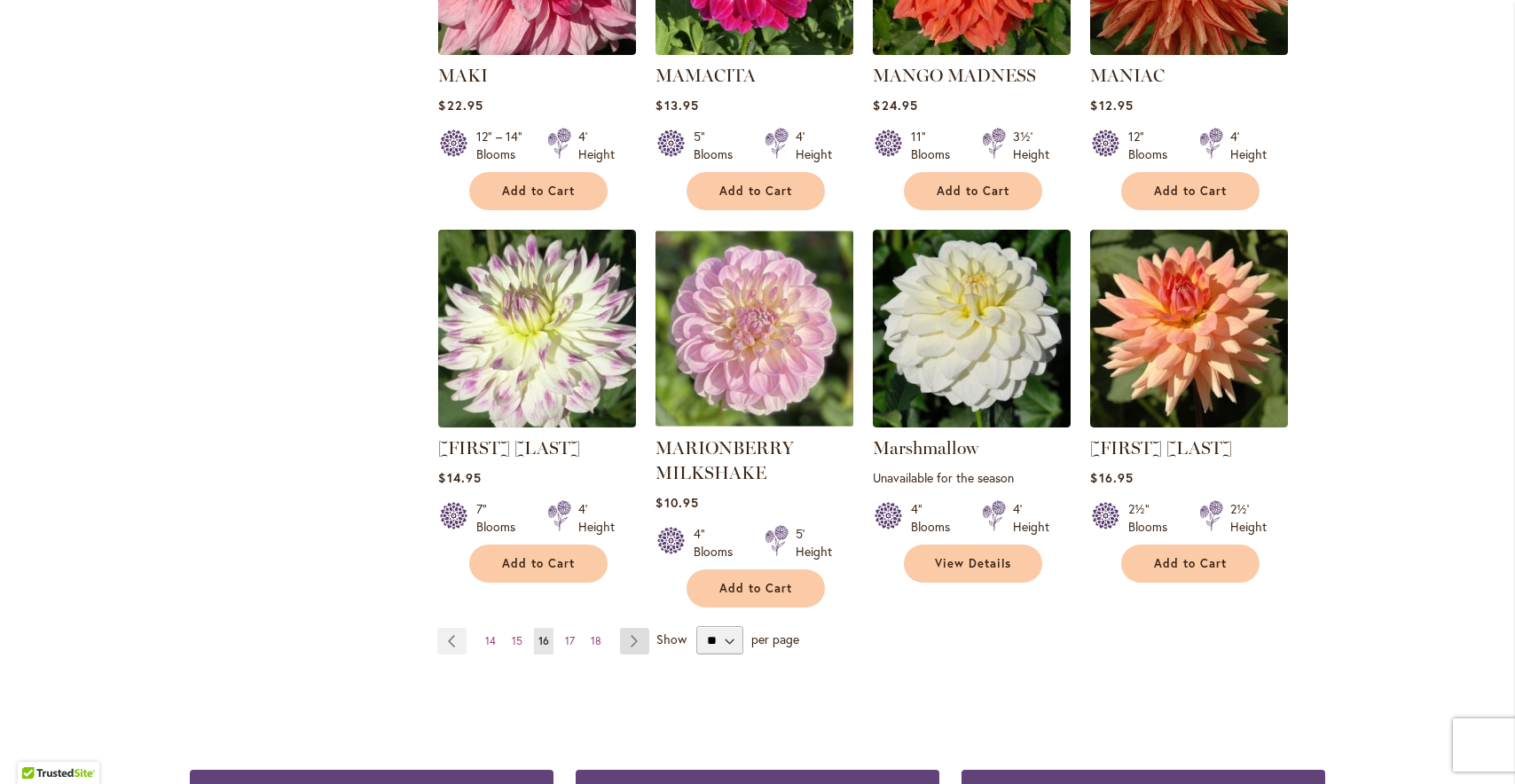 click on "Page
Next" at bounding box center [634, 641] 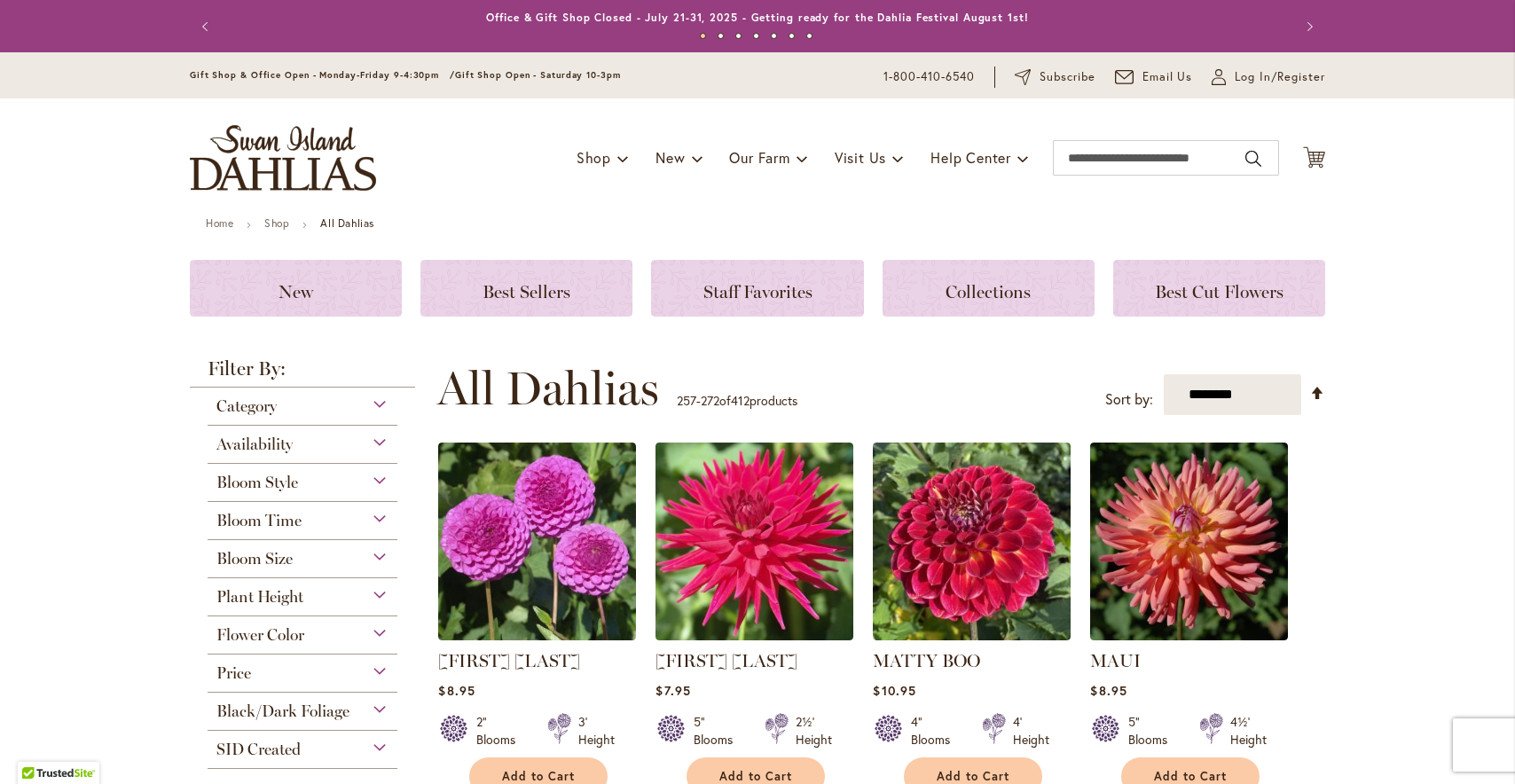 scroll, scrollTop: 0, scrollLeft: 0, axis: both 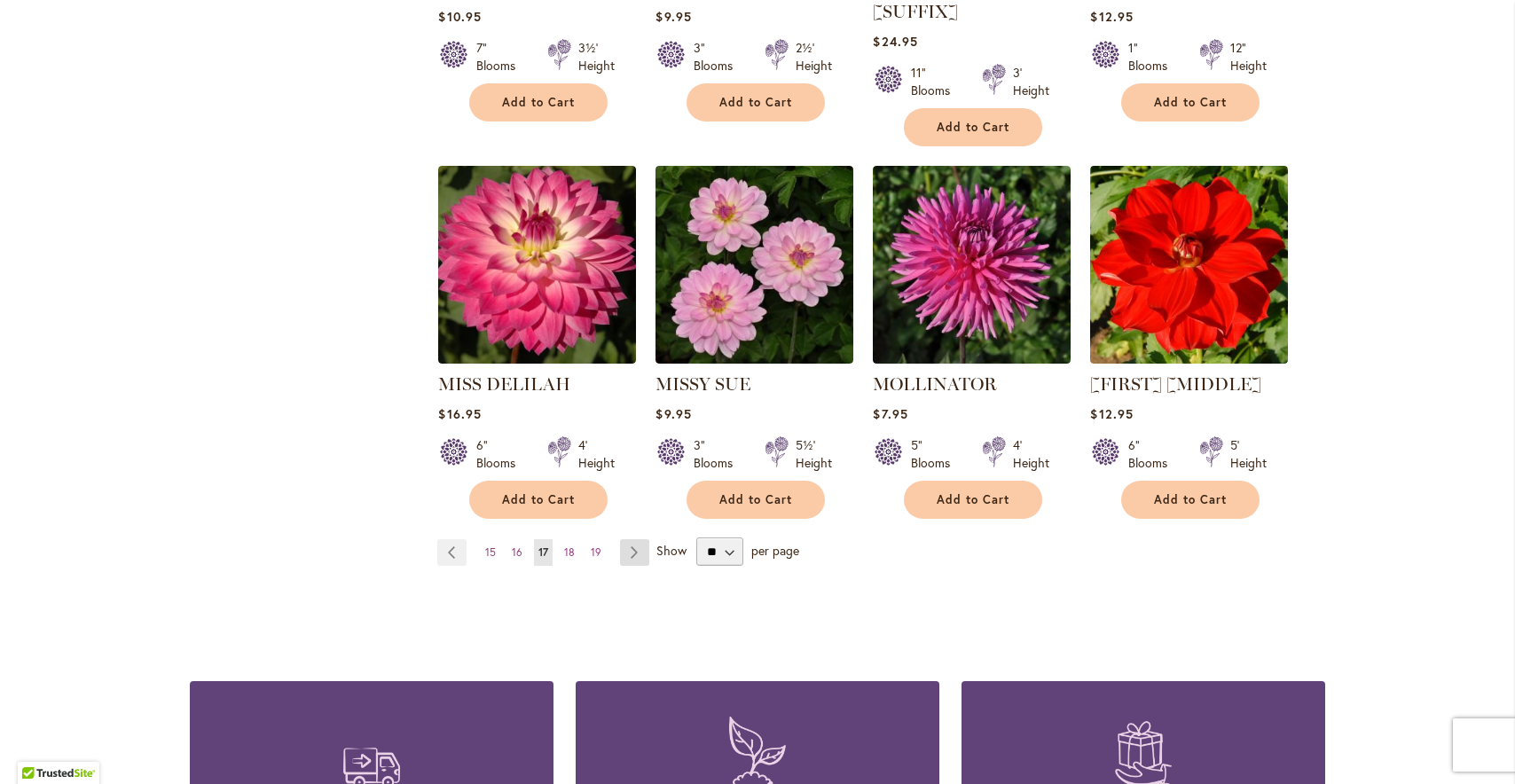 click on "Page
Next" at bounding box center (634, 553) 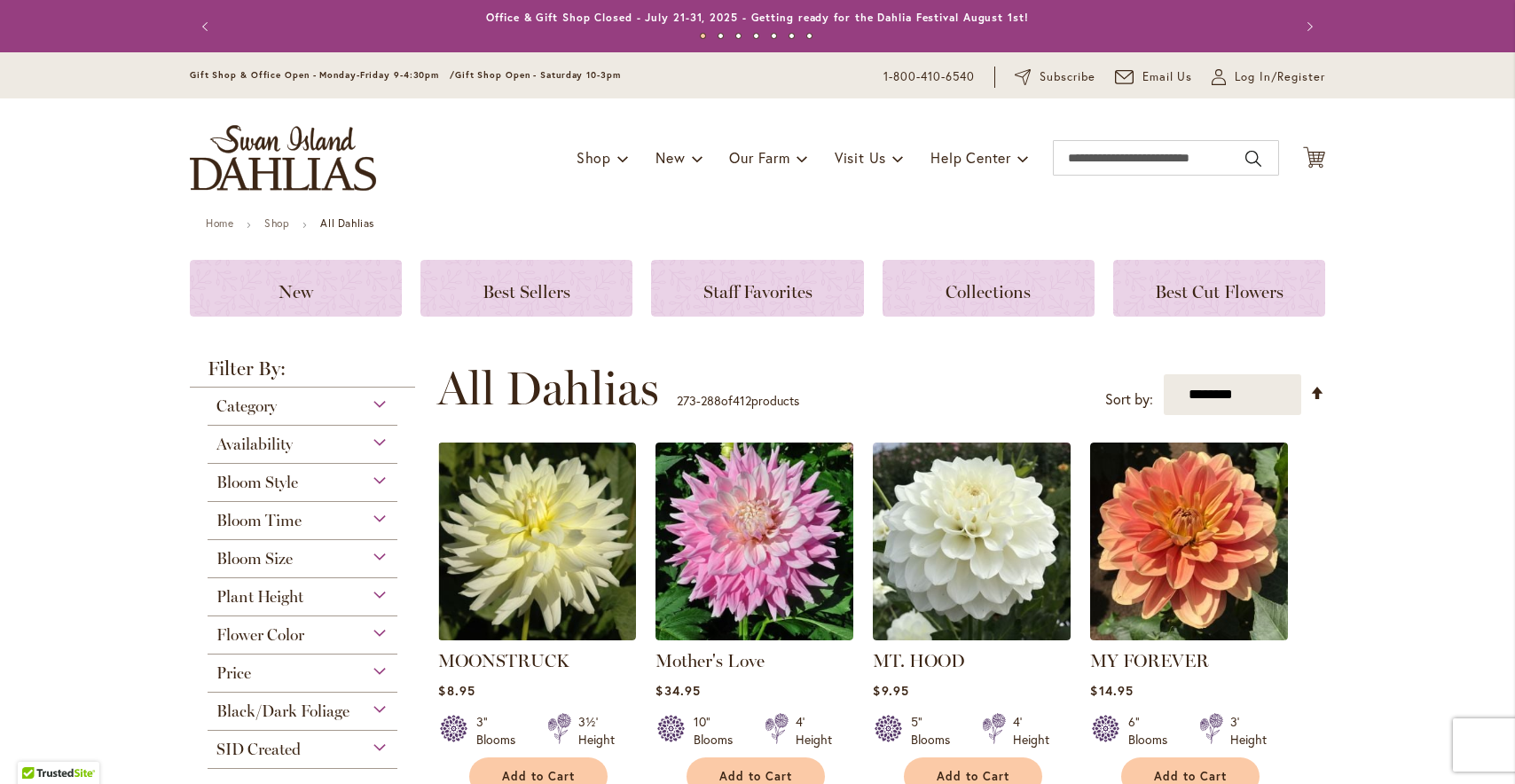 scroll, scrollTop: 0, scrollLeft: 0, axis: both 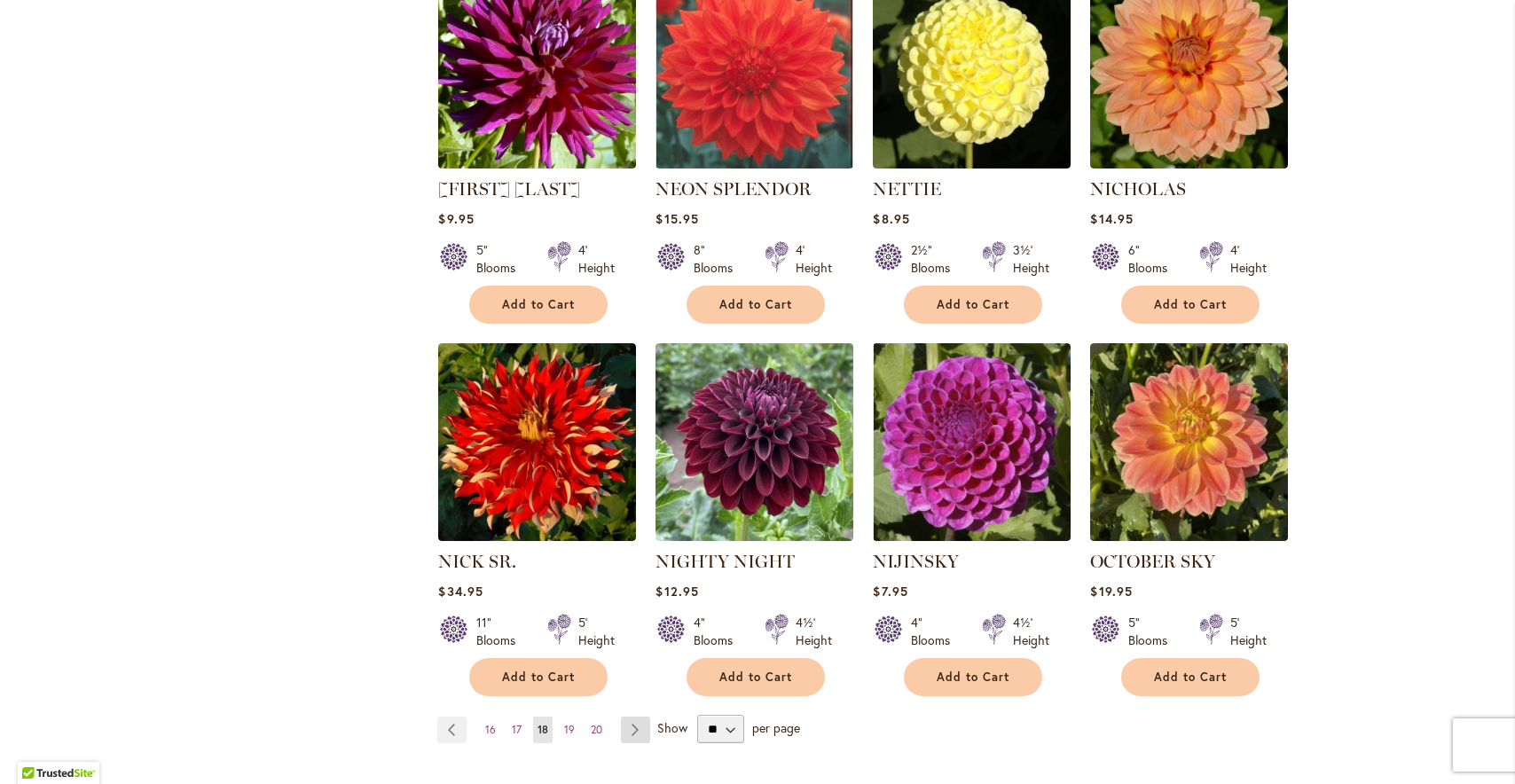 click on "Page
Next" at bounding box center [635, 730] 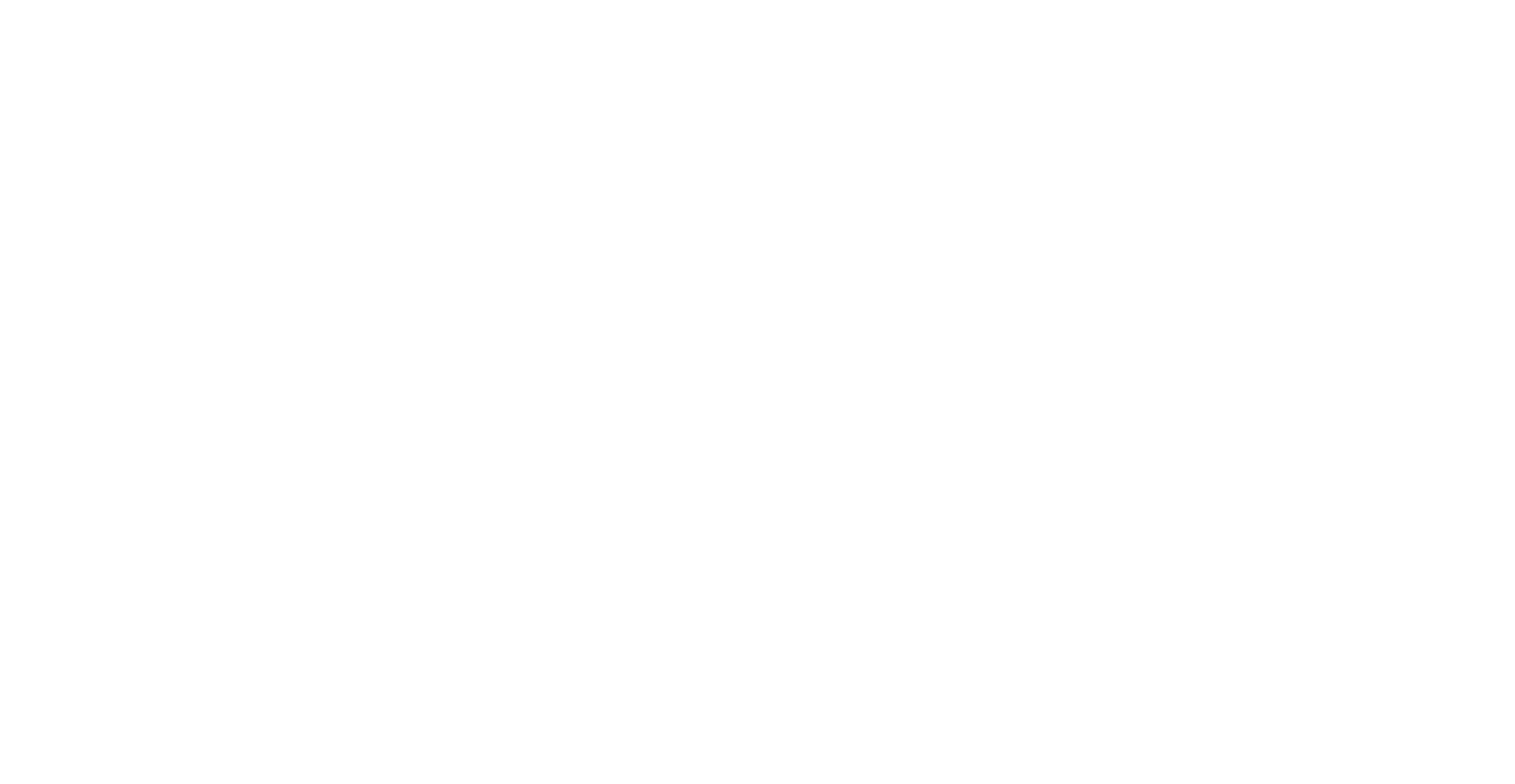 scroll, scrollTop: 0, scrollLeft: 0, axis: both 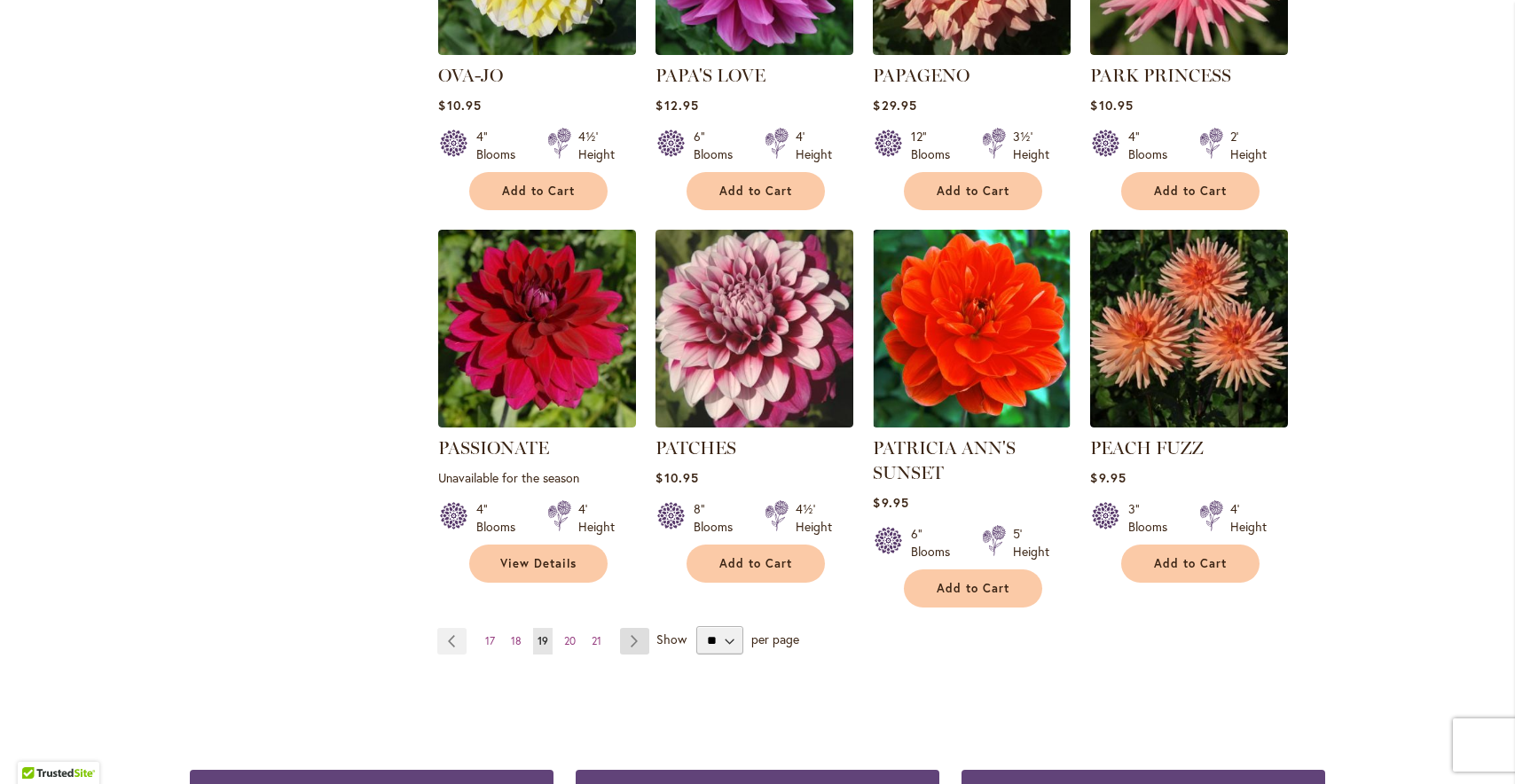 click on "Page
Next" at bounding box center (634, 641) 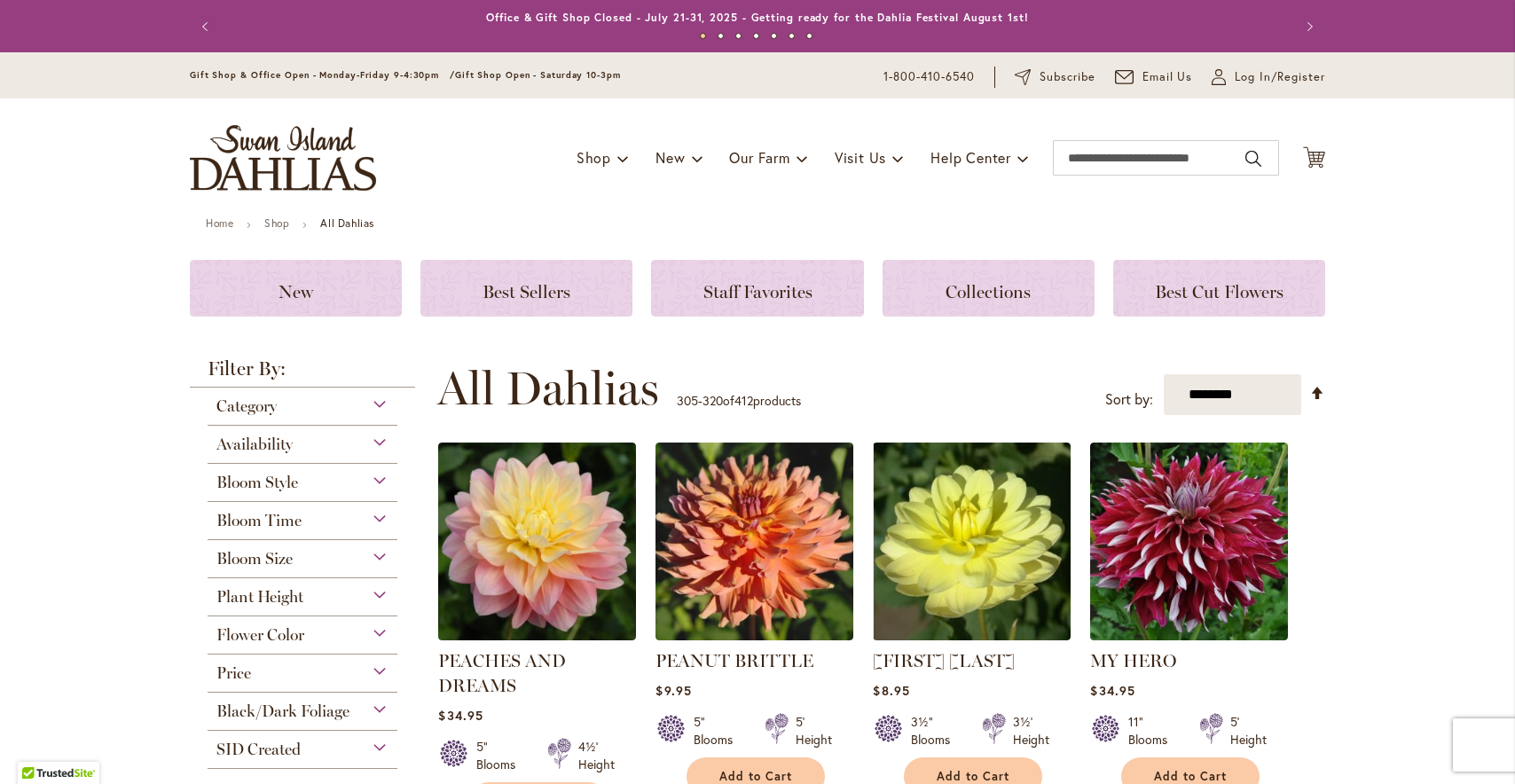 scroll, scrollTop: 0, scrollLeft: 0, axis: both 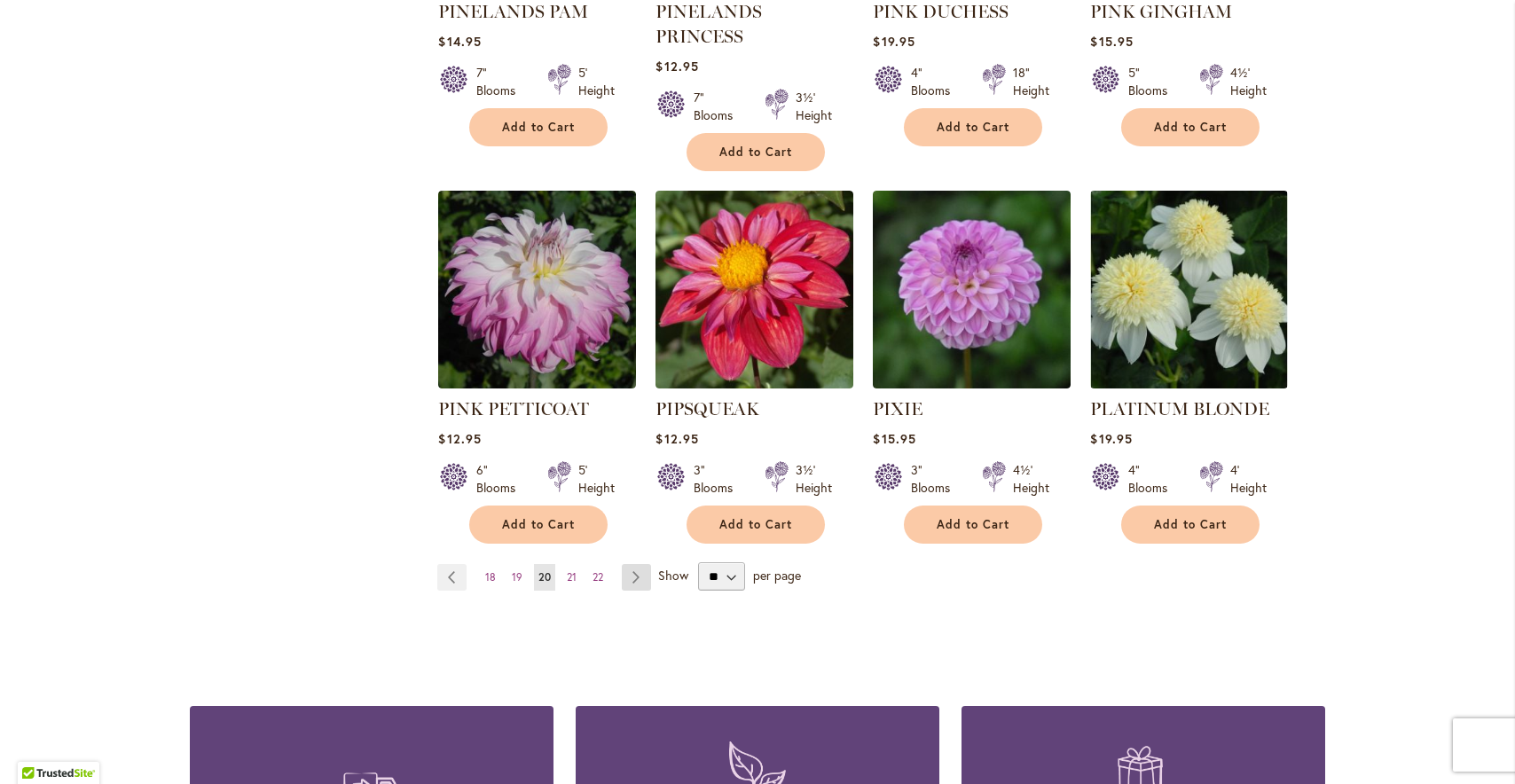 click on "Page
Next" at bounding box center (636, 577) 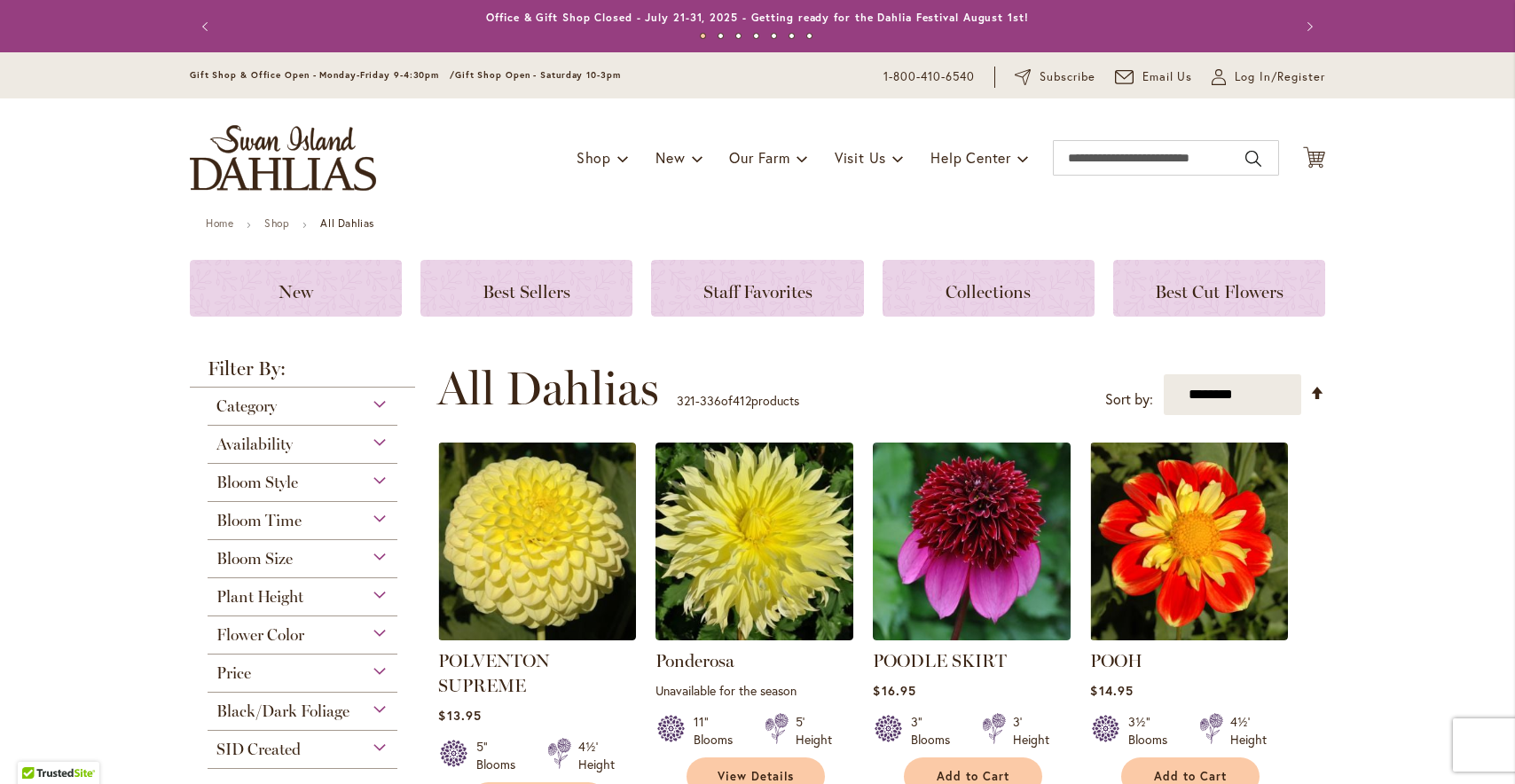 scroll, scrollTop: 0, scrollLeft: 0, axis: both 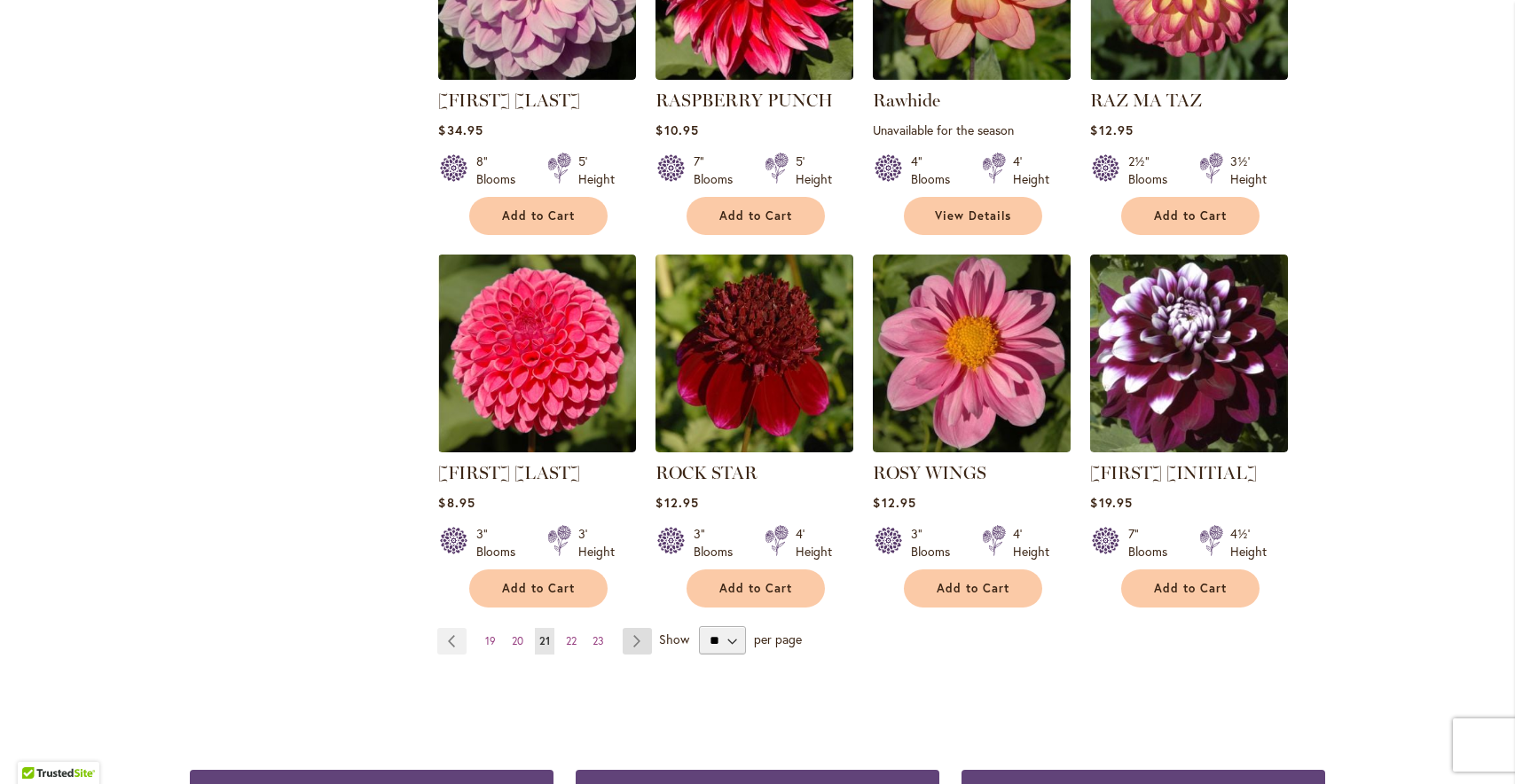 click on "Page
Next" at bounding box center [637, 641] 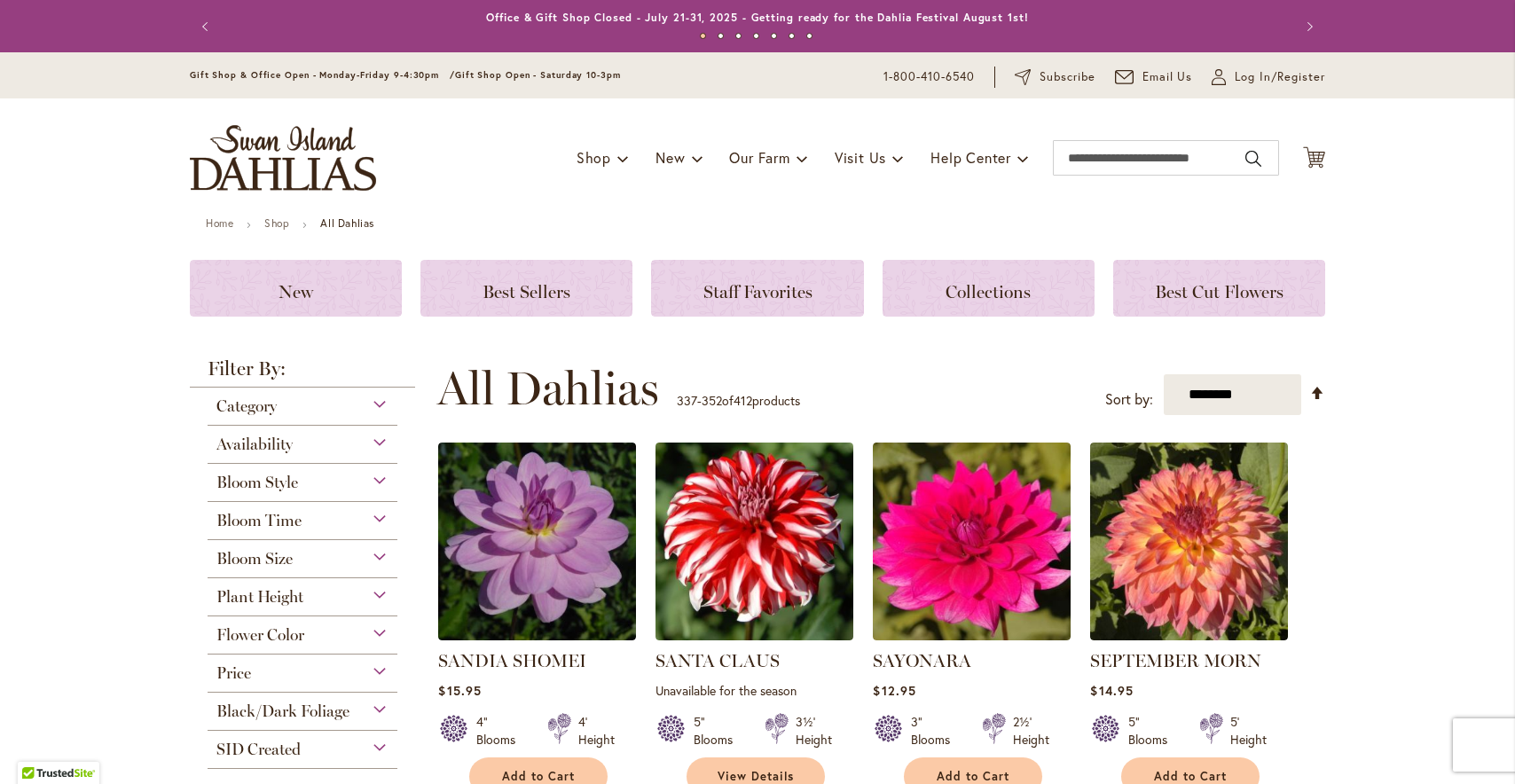 scroll, scrollTop: 0, scrollLeft: 0, axis: both 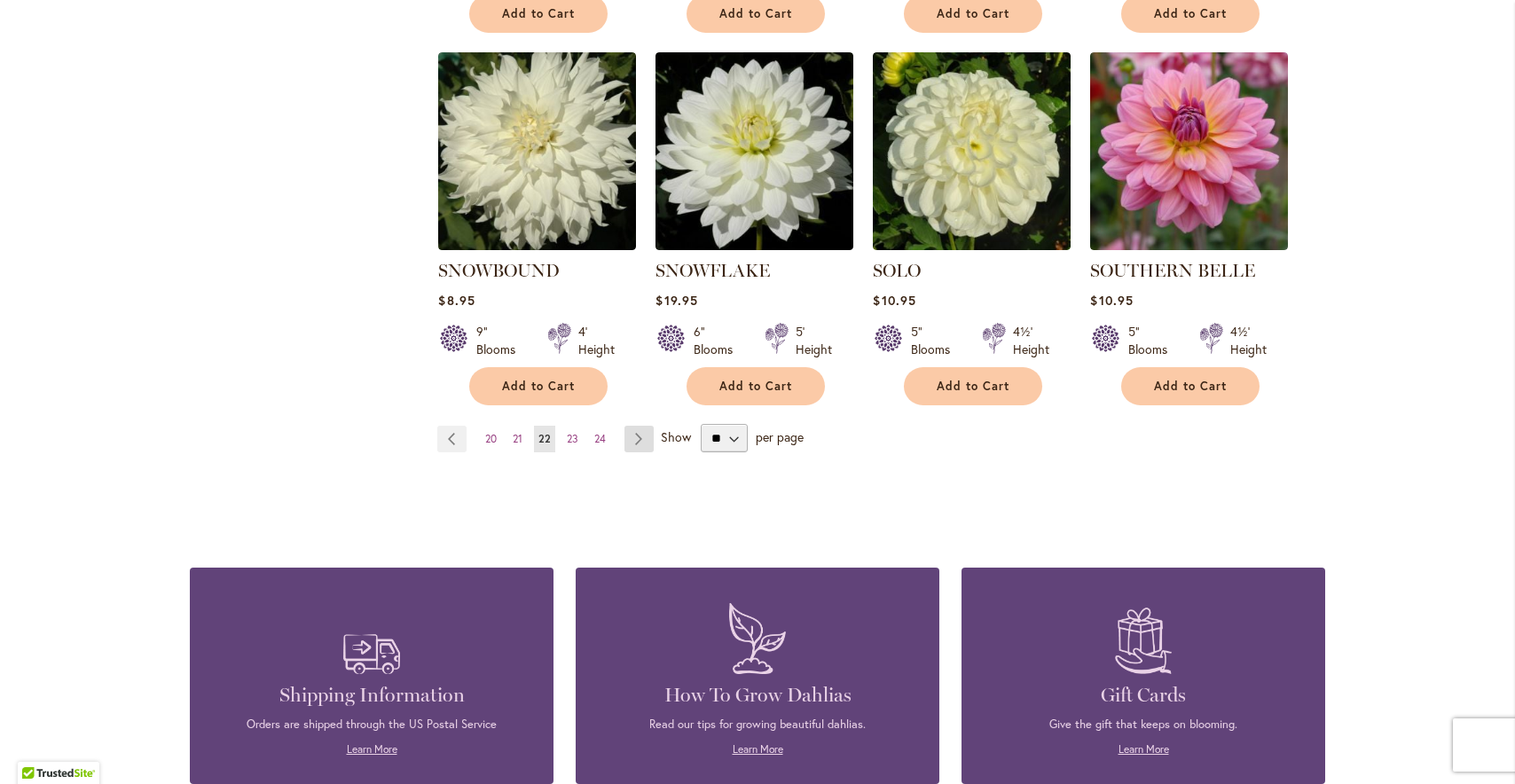 click on "Page
Next" at bounding box center [639, 439] 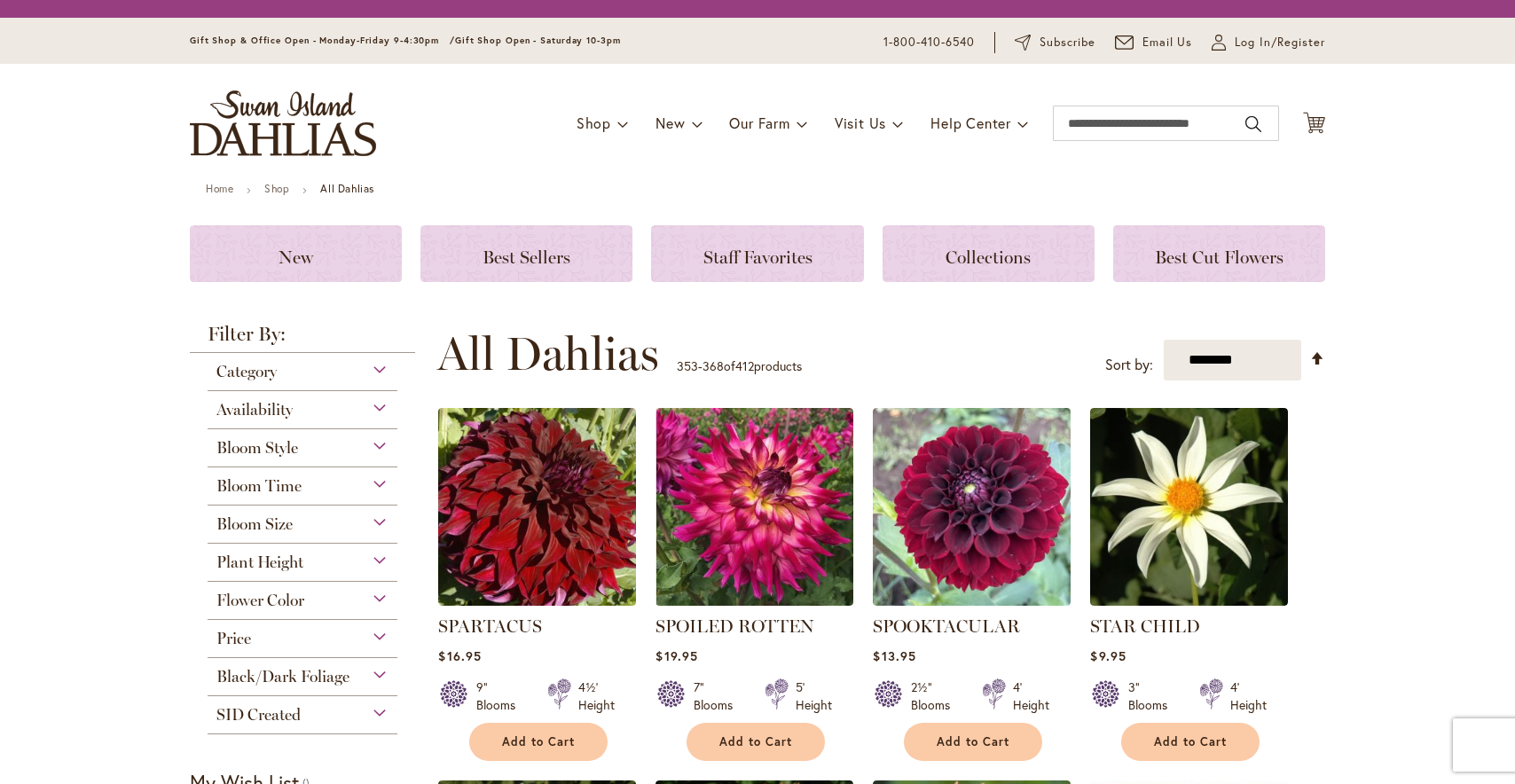 scroll, scrollTop: 0, scrollLeft: 0, axis: both 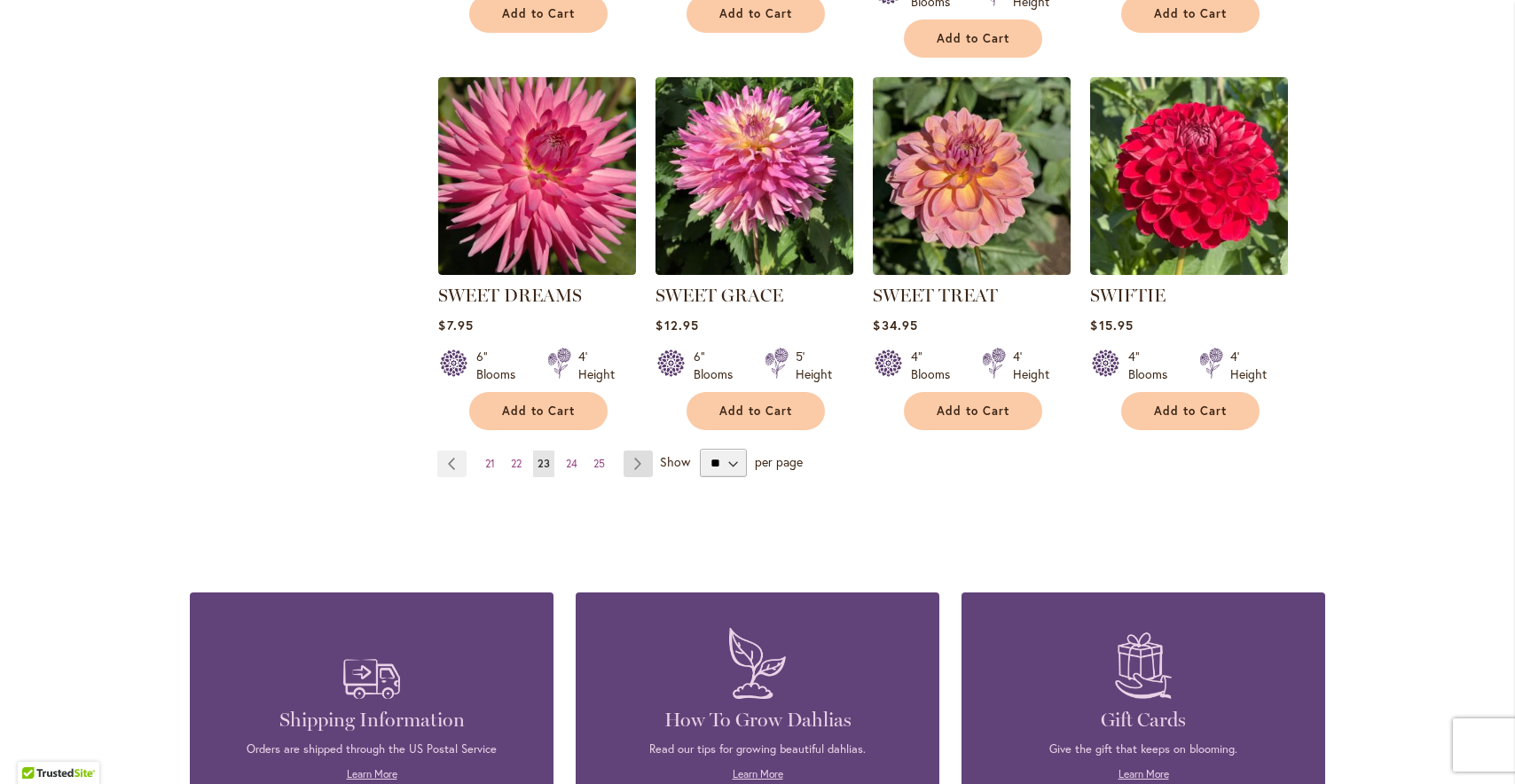 click on "Page
Next" at bounding box center [638, 464] 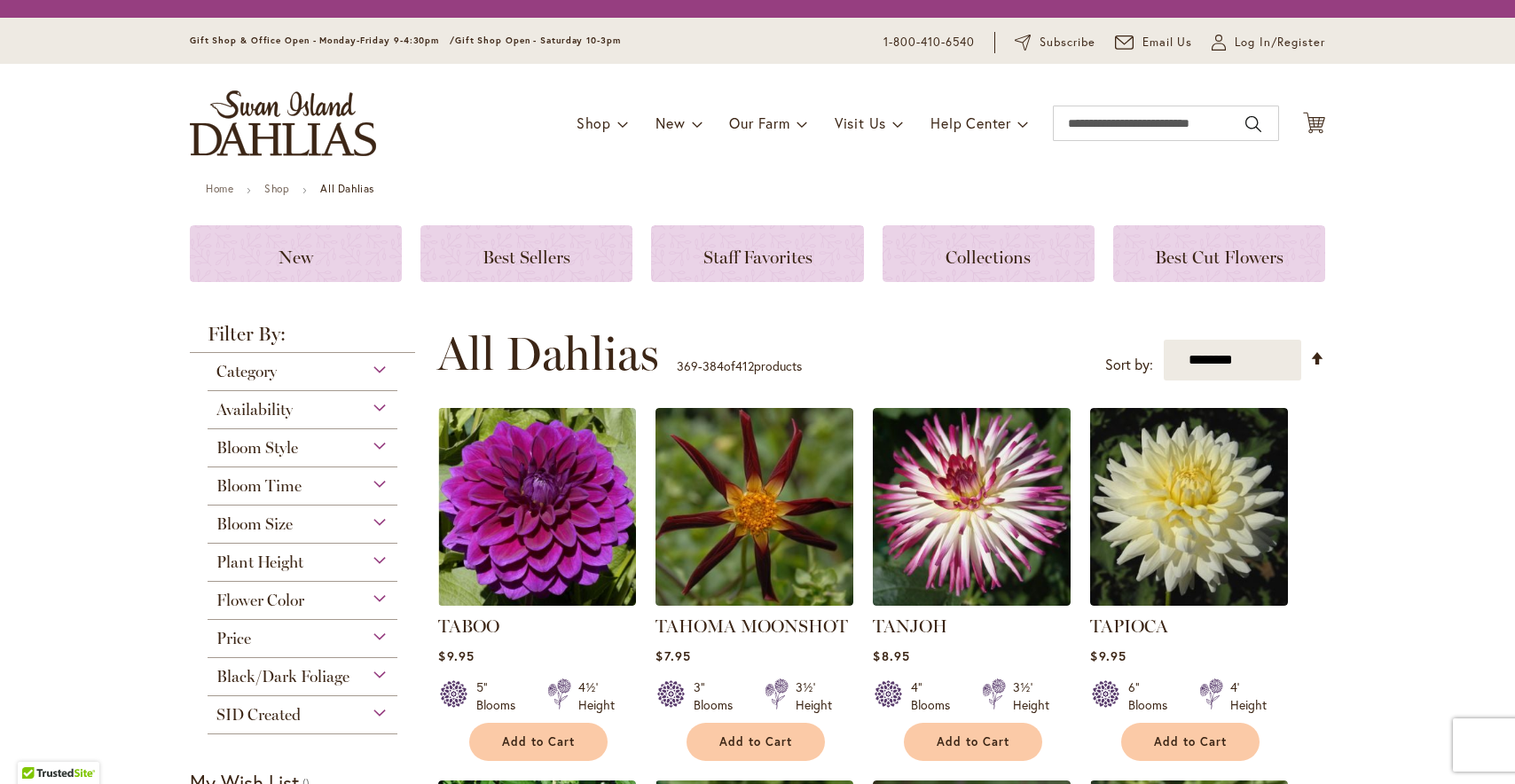 scroll, scrollTop: 0, scrollLeft: 0, axis: both 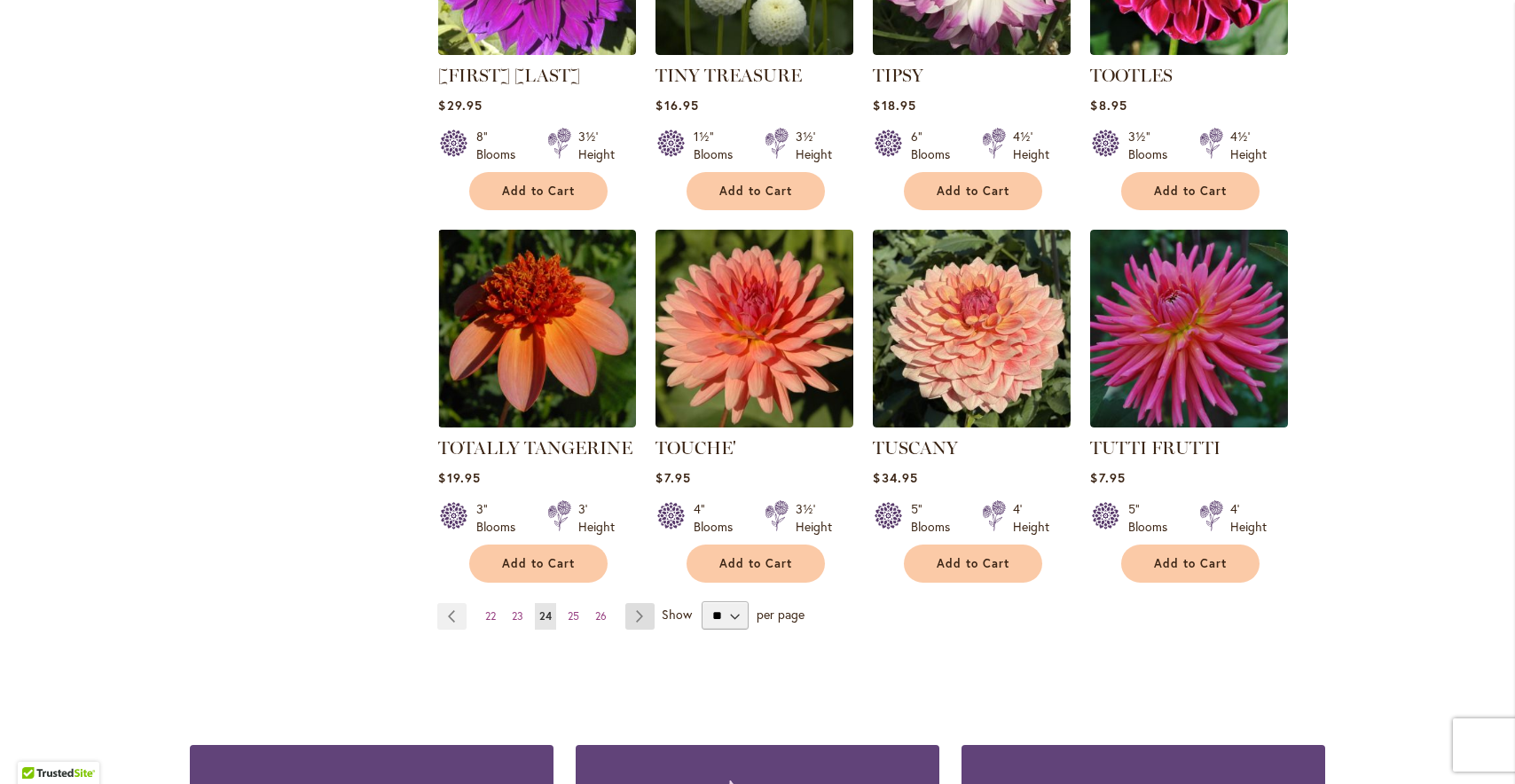 click on "Page
Next" at bounding box center (640, 616) 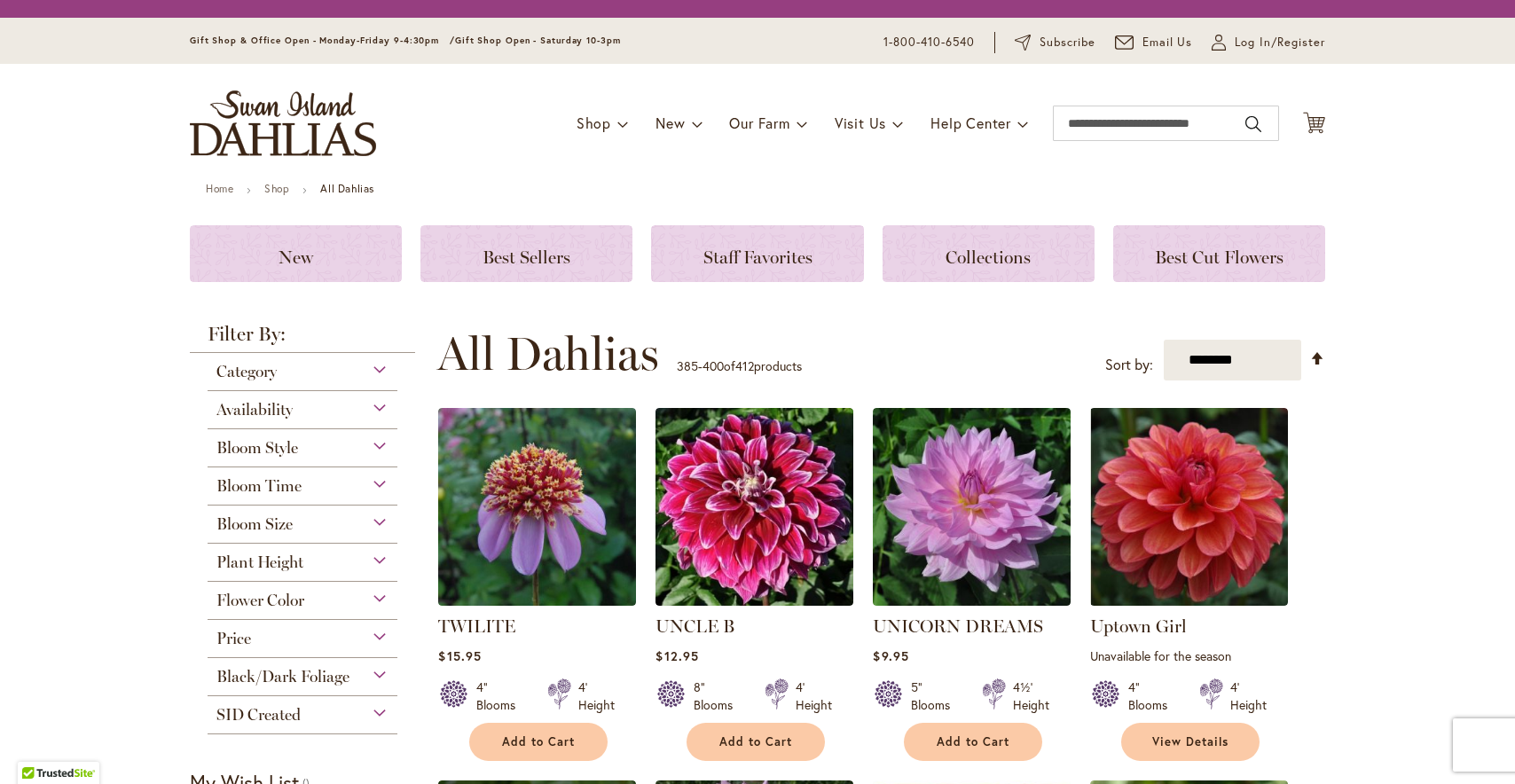 scroll, scrollTop: 0, scrollLeft: 0, axis: both 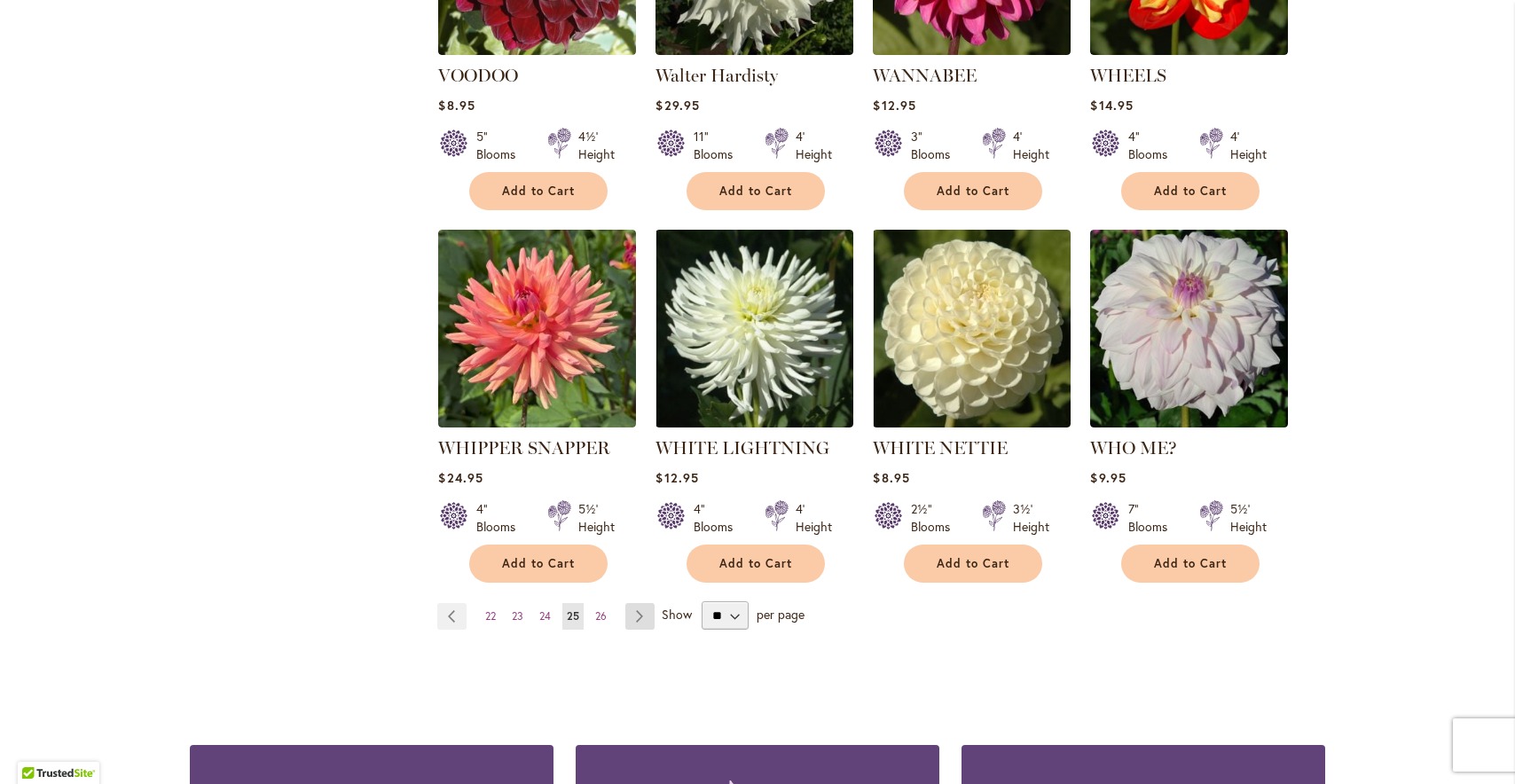 click on "Page
Next" at bounding box center [640, 616] 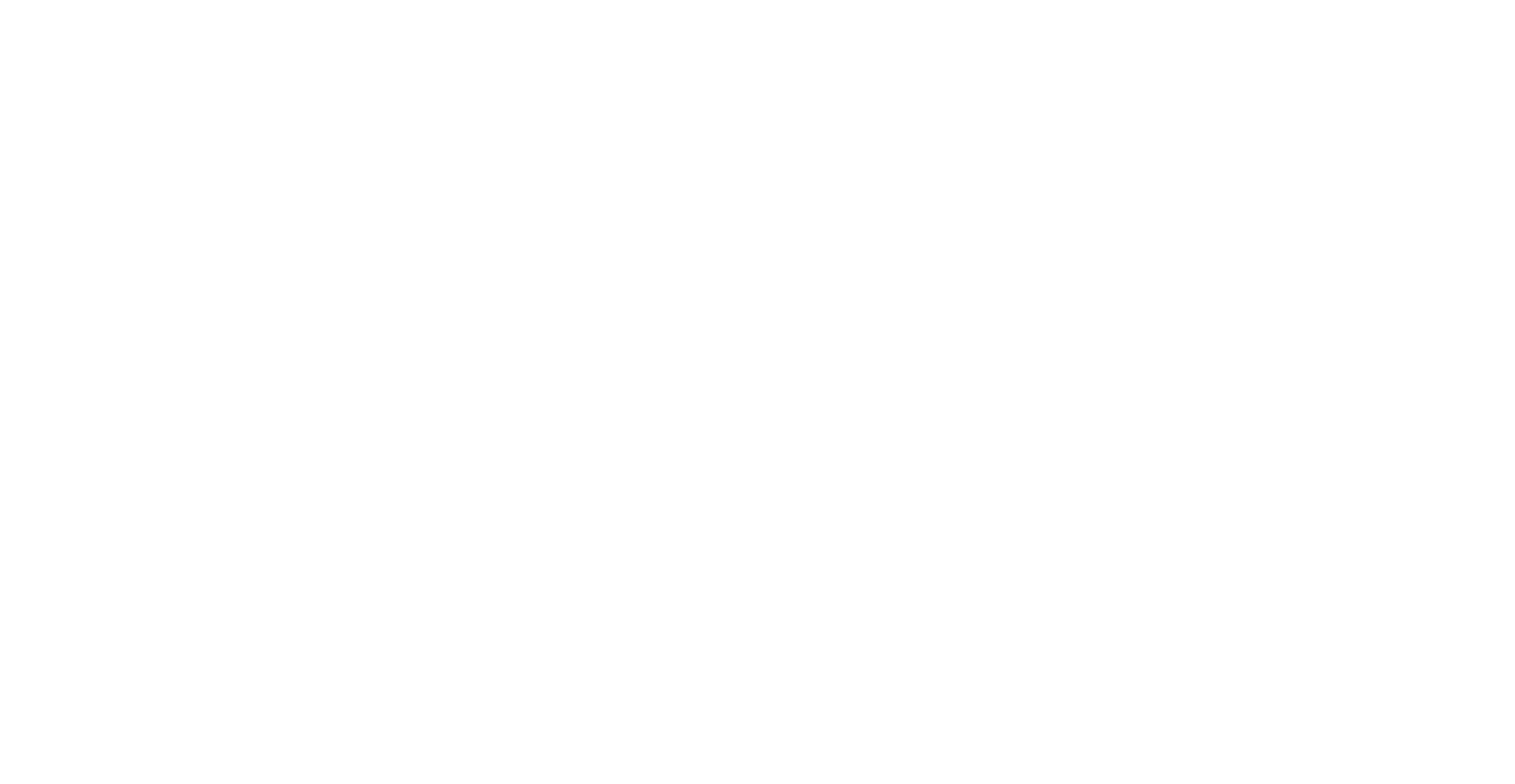 scroll, scrollTop: 0, scrollLeft: 0, axis: both 